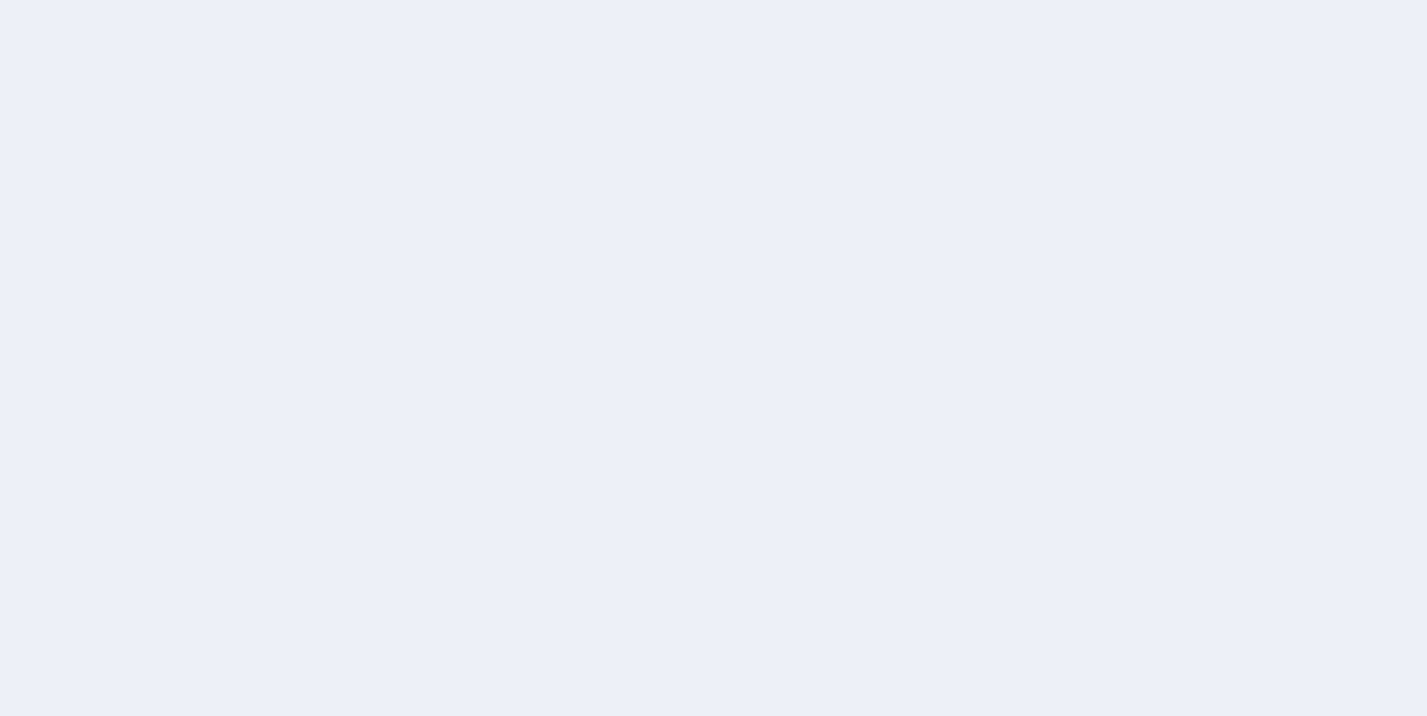 scroll, scrollTop: 0, scrollLeft: 0, axis: both 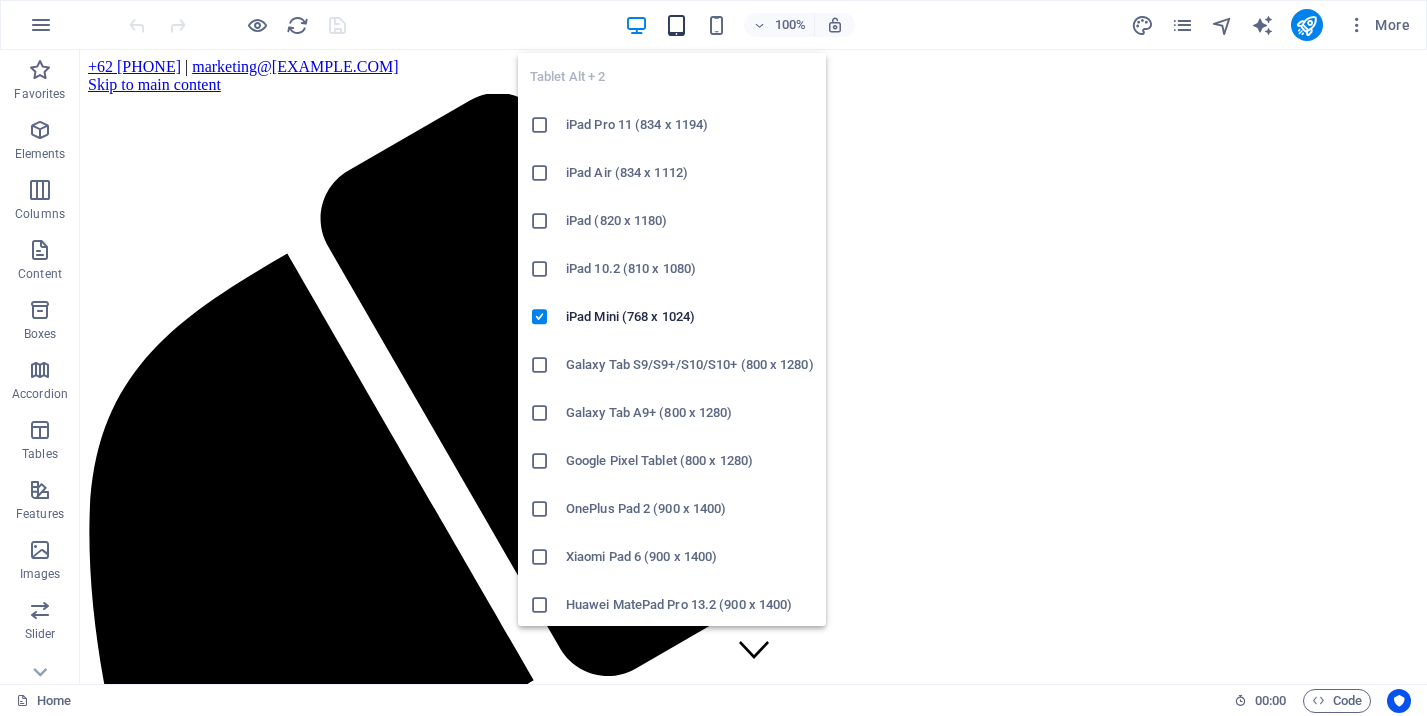 click at bounding box center (676, 25) 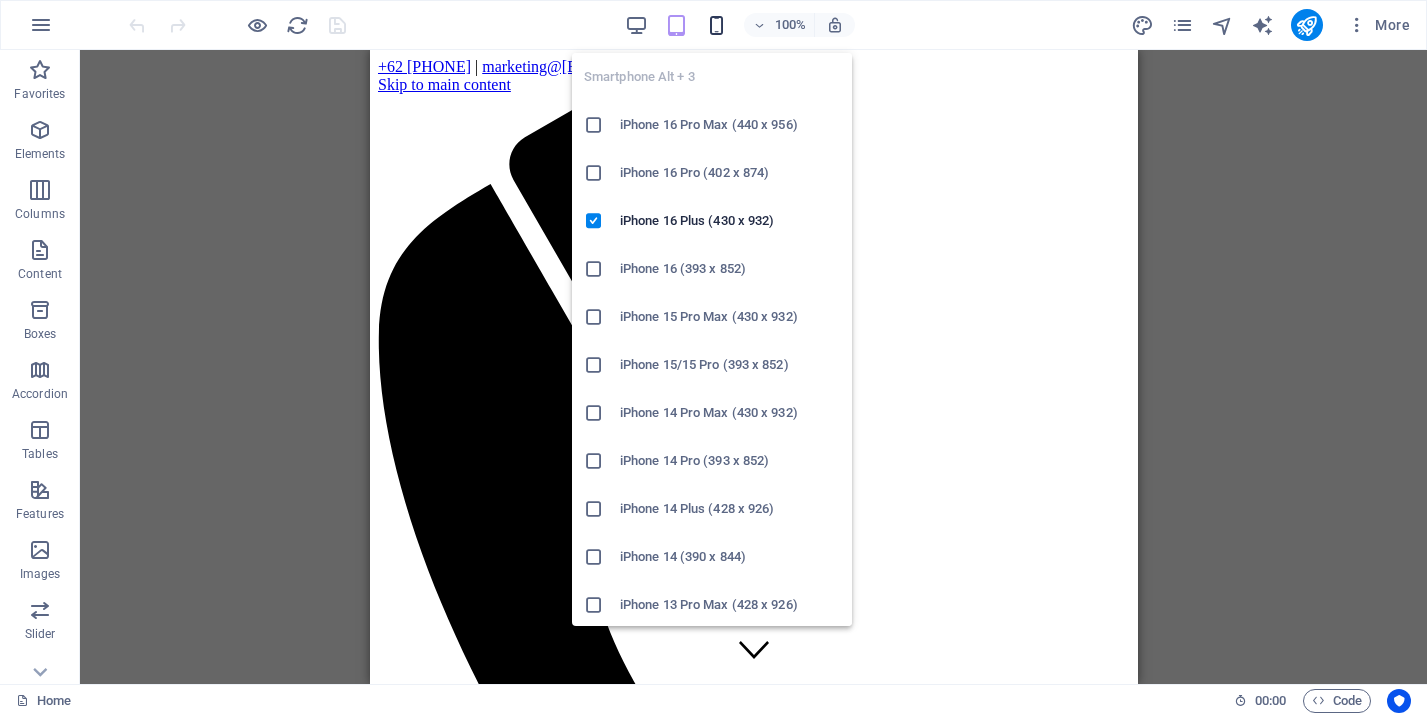 click at bounding box center [716, 25] 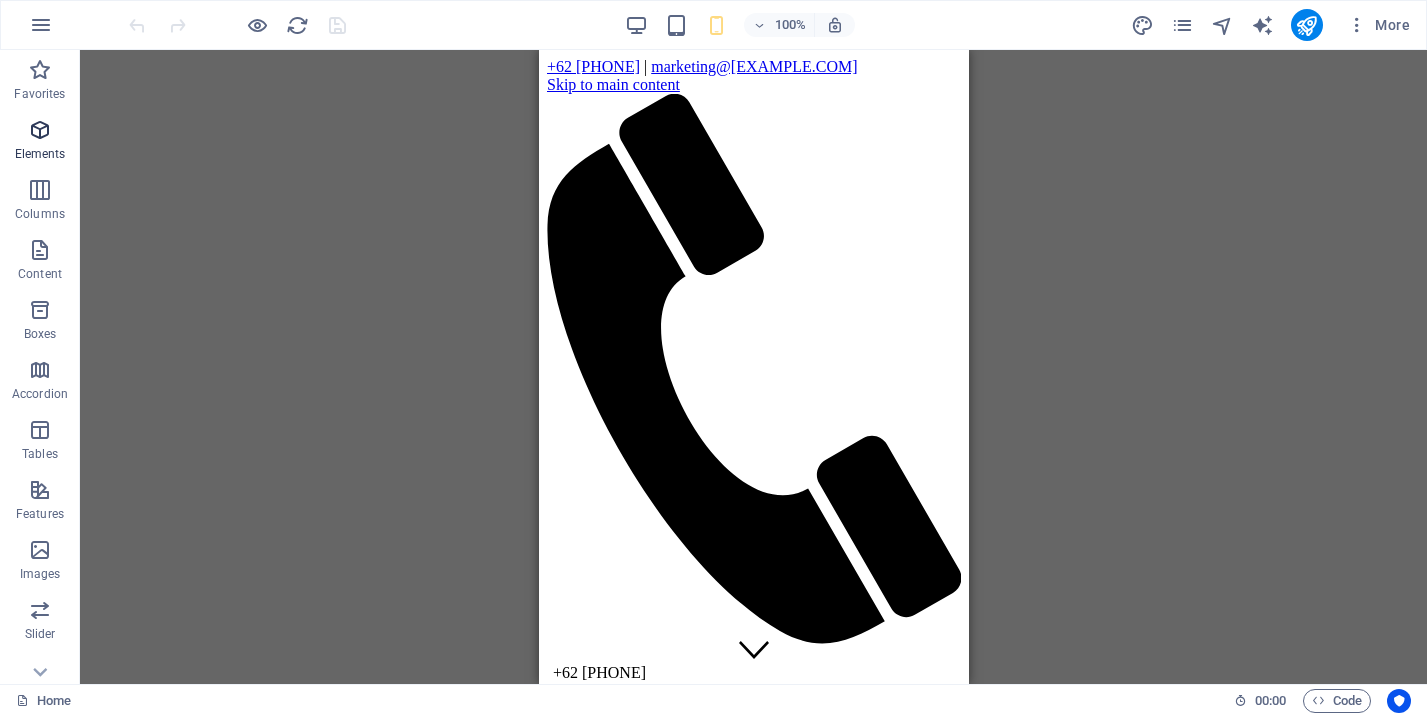 click at bounding box center [40, 130] 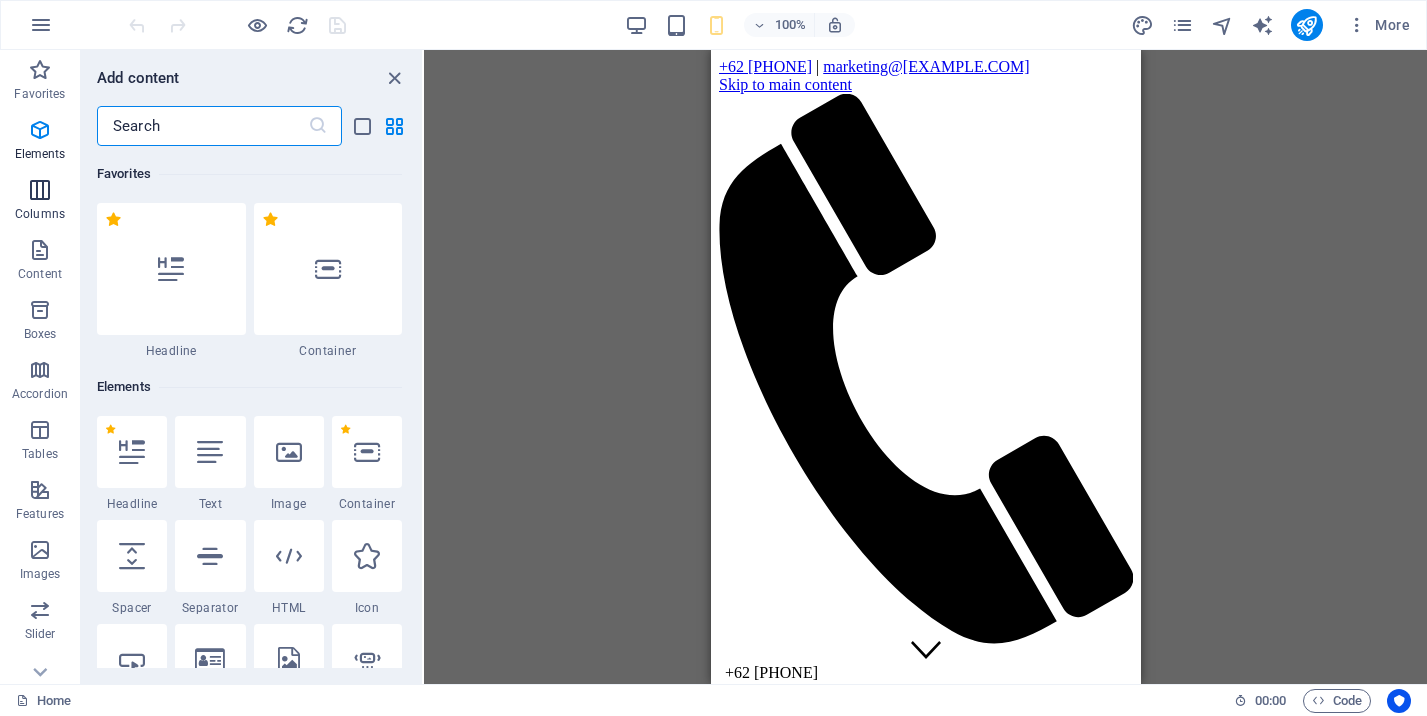 scroll, scrollTop: 213, scrollLeft: 0, axis: vertical 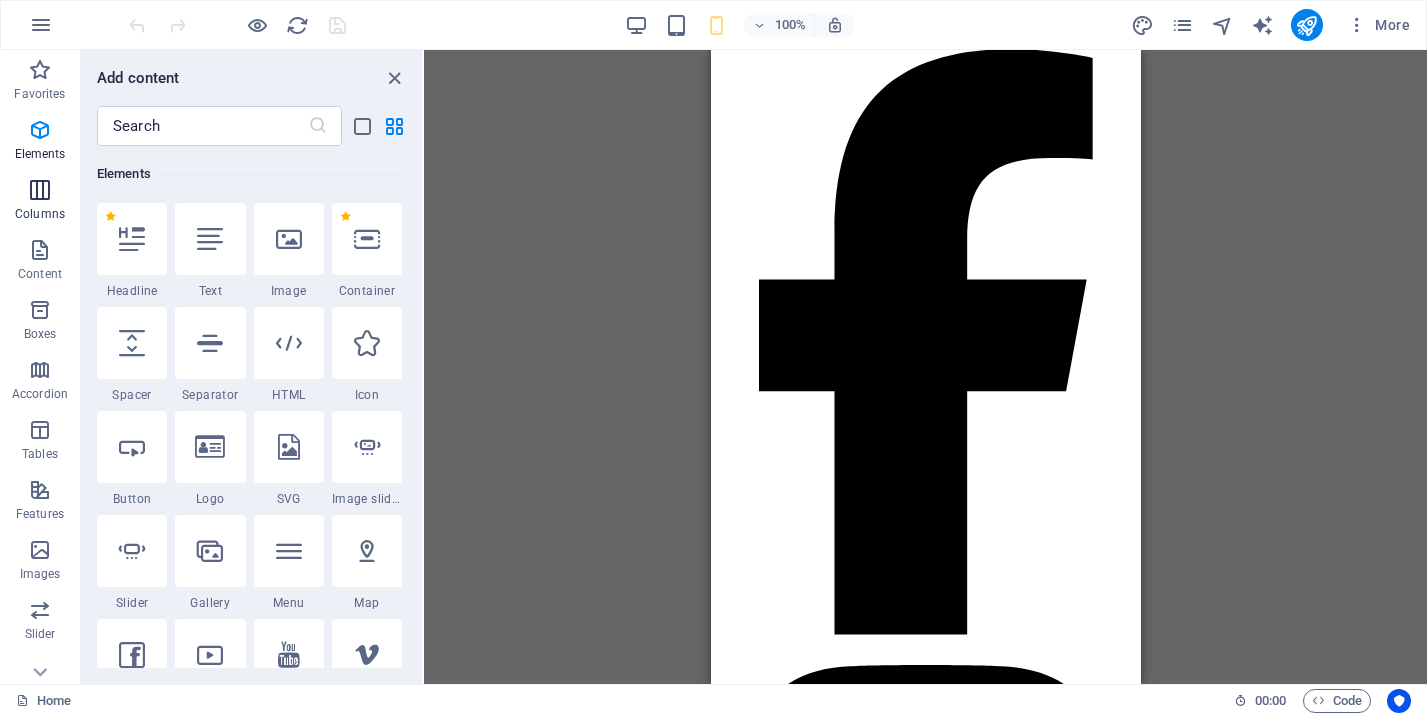 click on "Columns" at bounding box center (40, 202) 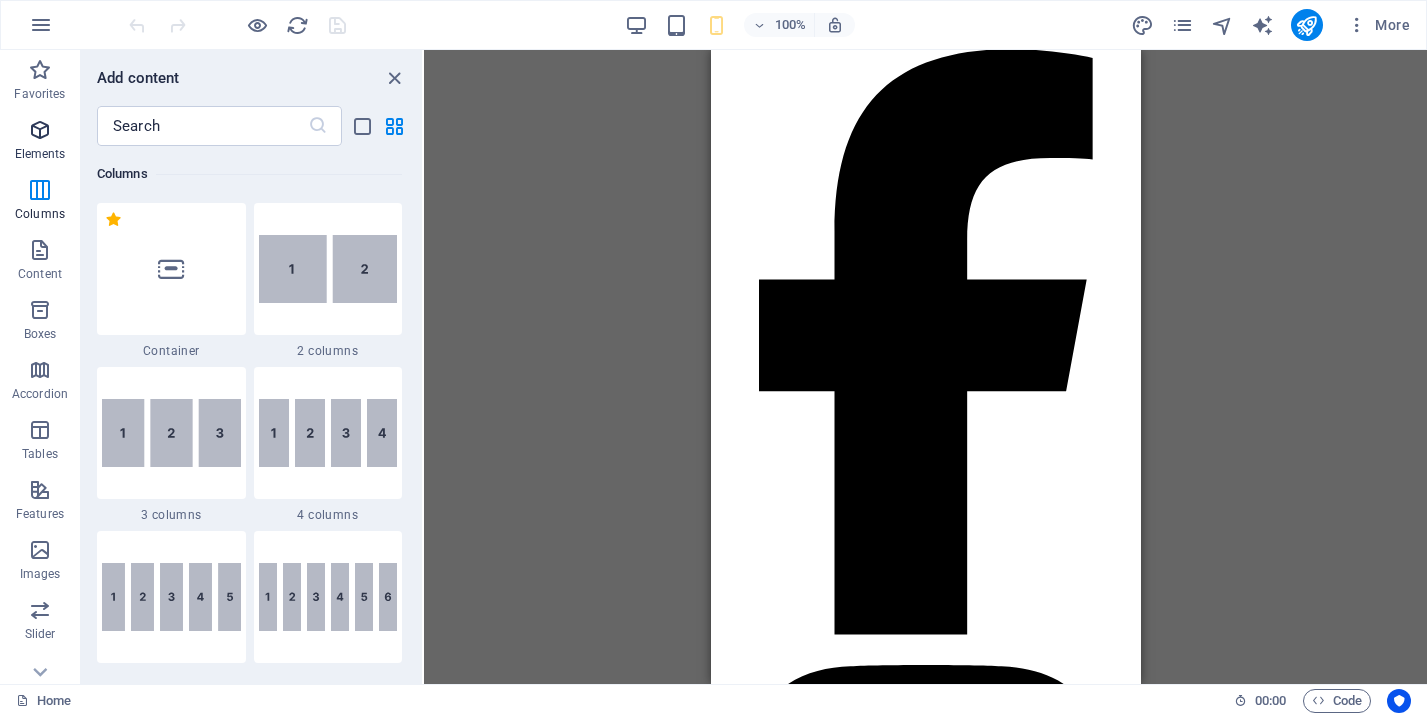 scroll, scrollTop: 990, scrollLeft: 0, axis: vertical 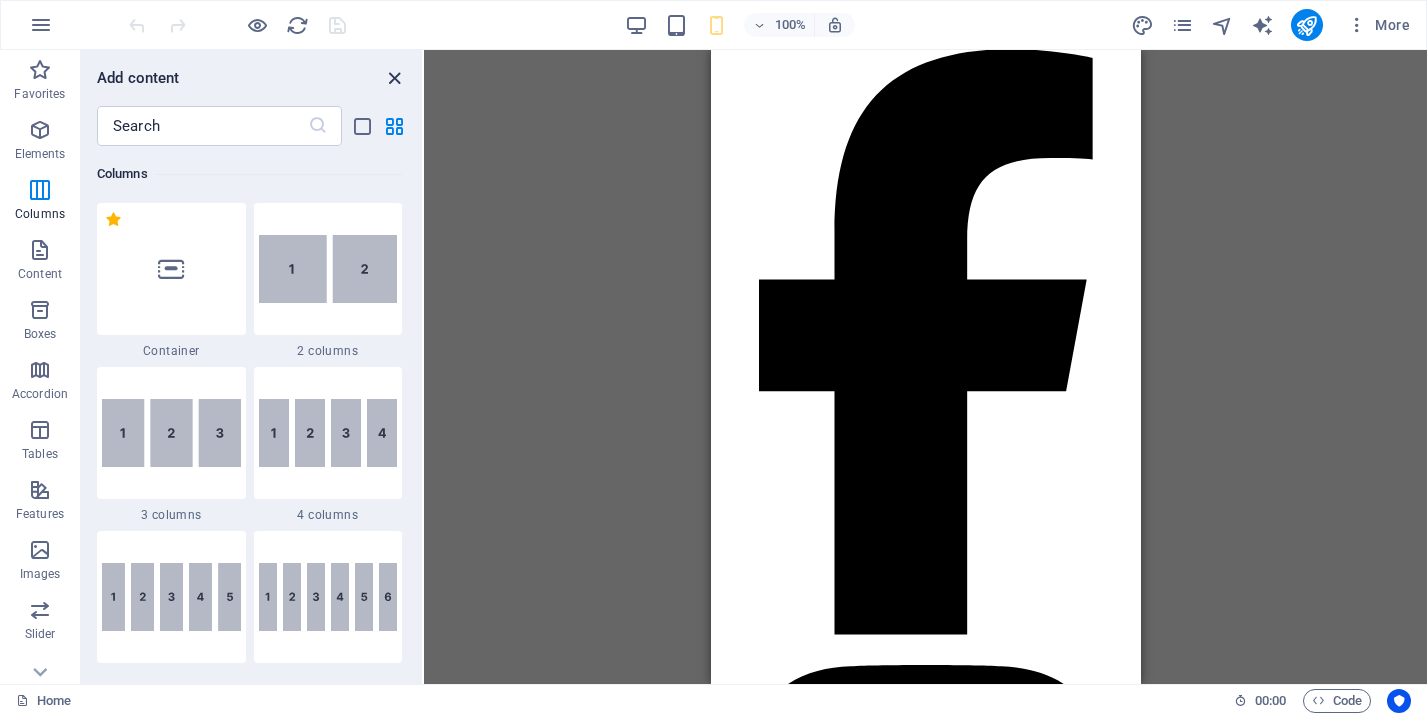 click at bounding box center (394, 78) 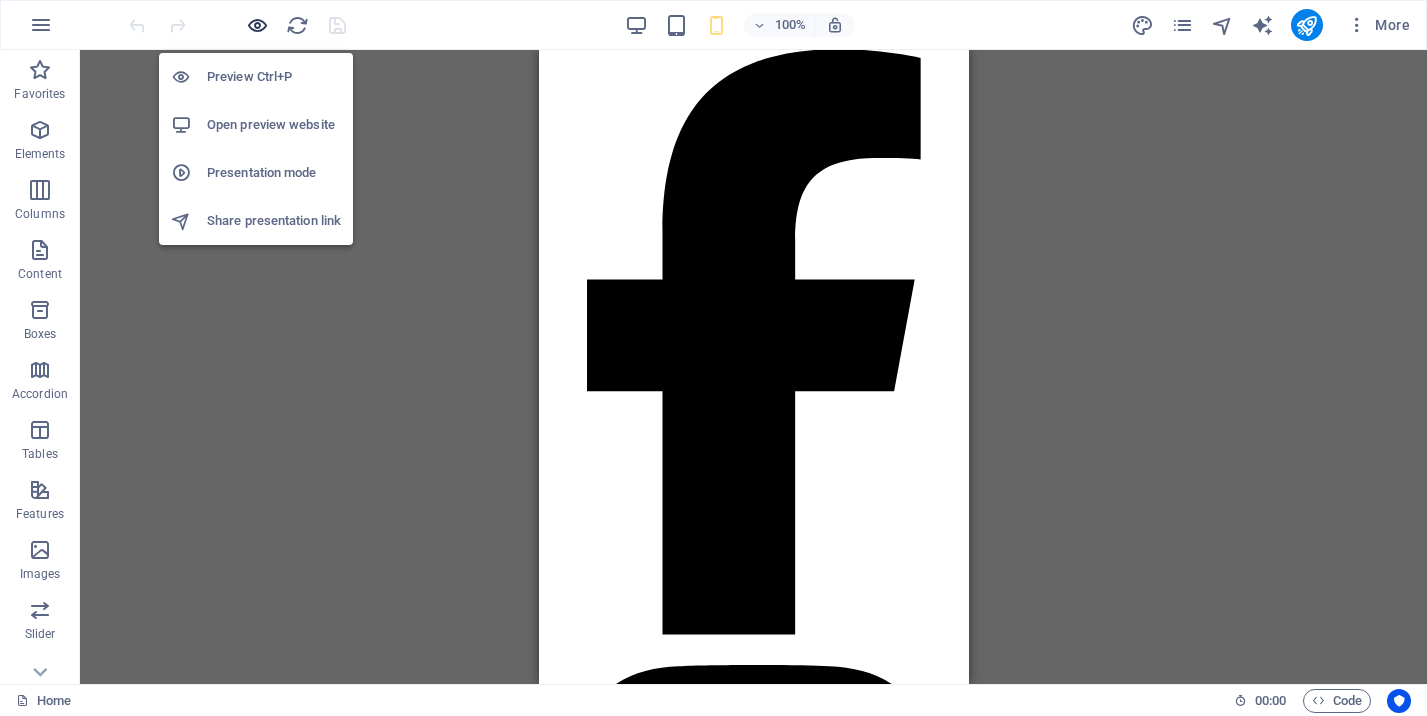 click at bounding box center (257, 25) 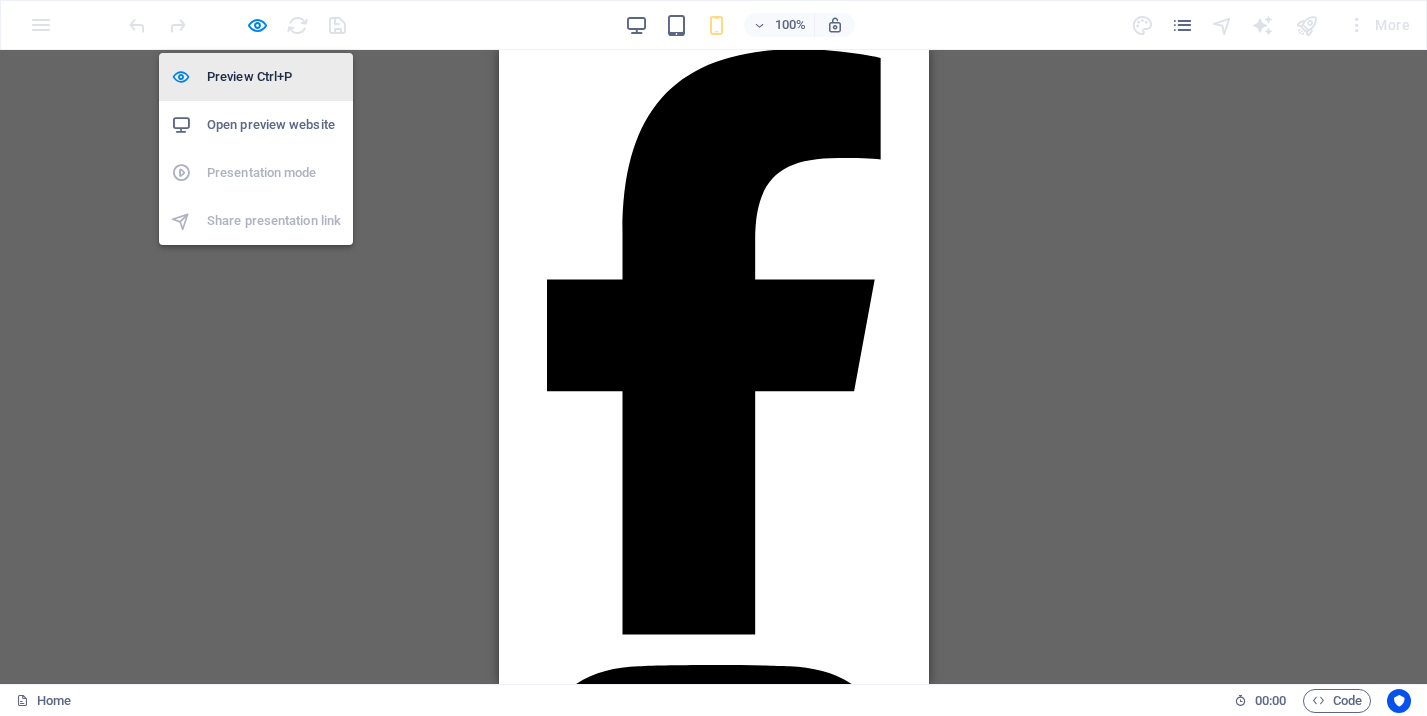 click on "Preview Ctrl+P" at bounding box center [274, 77] 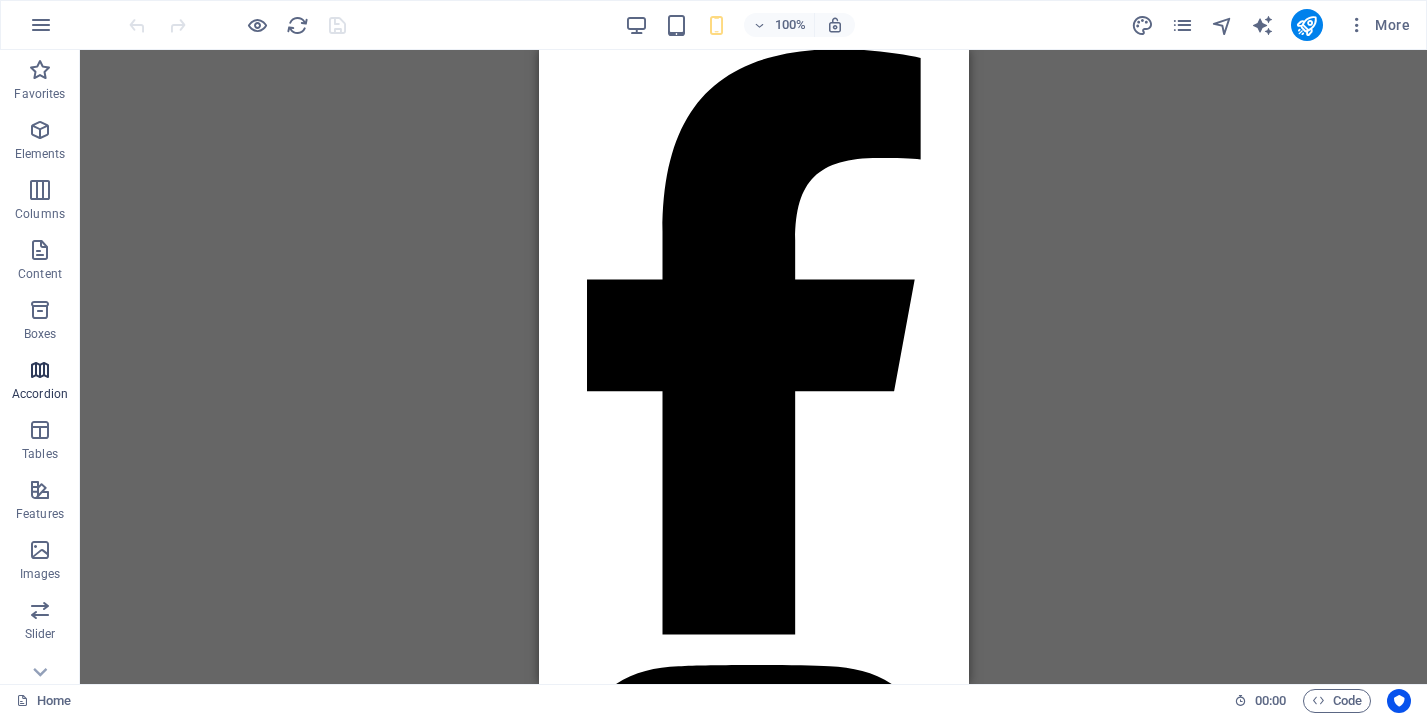 click at bounding box center [40, 370] 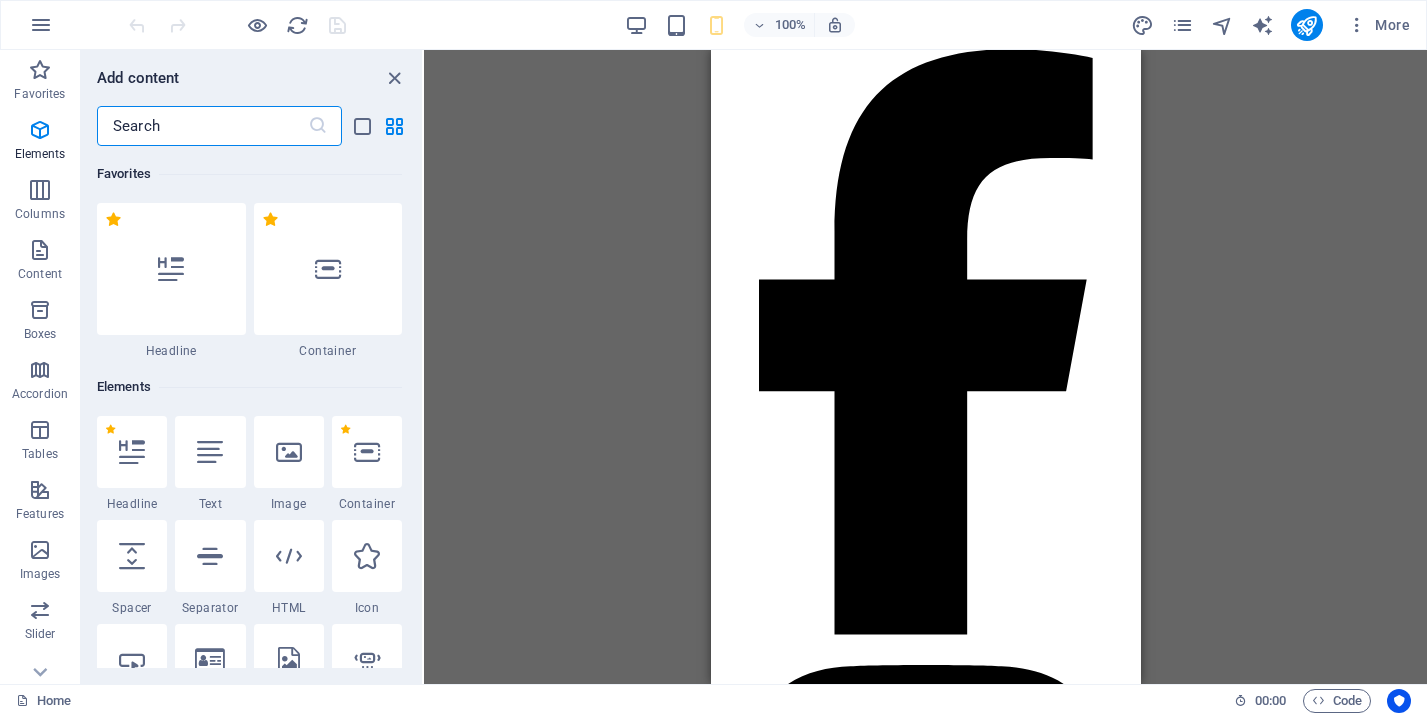 scroll, scrollTop: 6385, scrollLeft: 0, axis: vertical 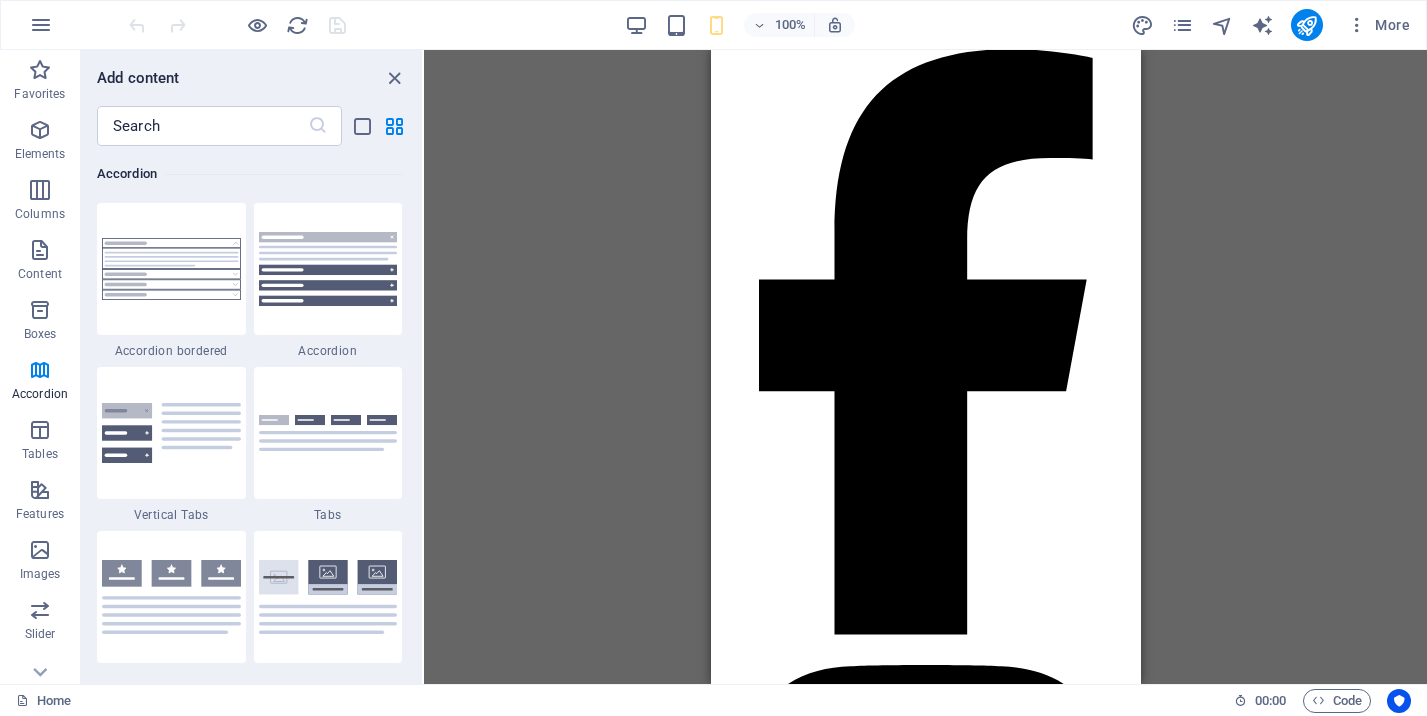 drag, startPoint x: 459, startPoint y: 308, endPoint x: 526, endPoint y: 306, distance: 67.02985 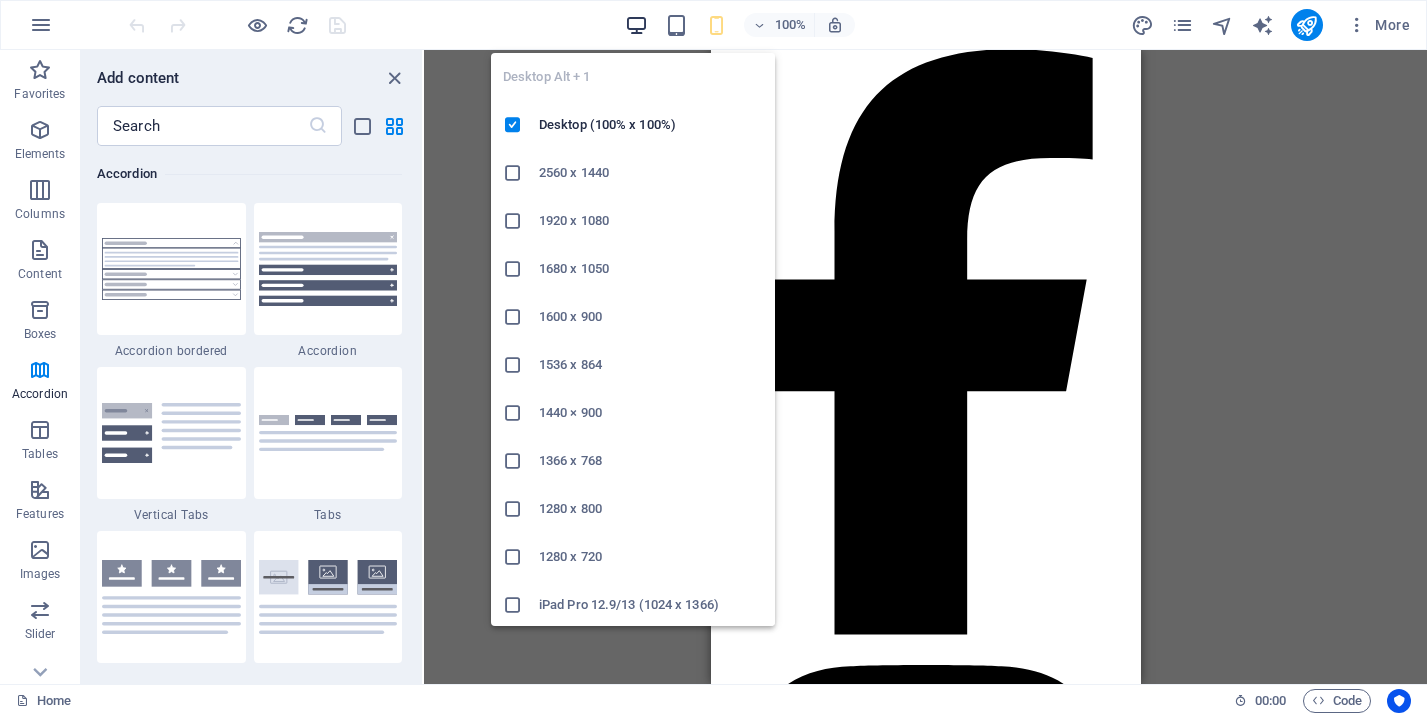 click at bounding box center (636, 25) 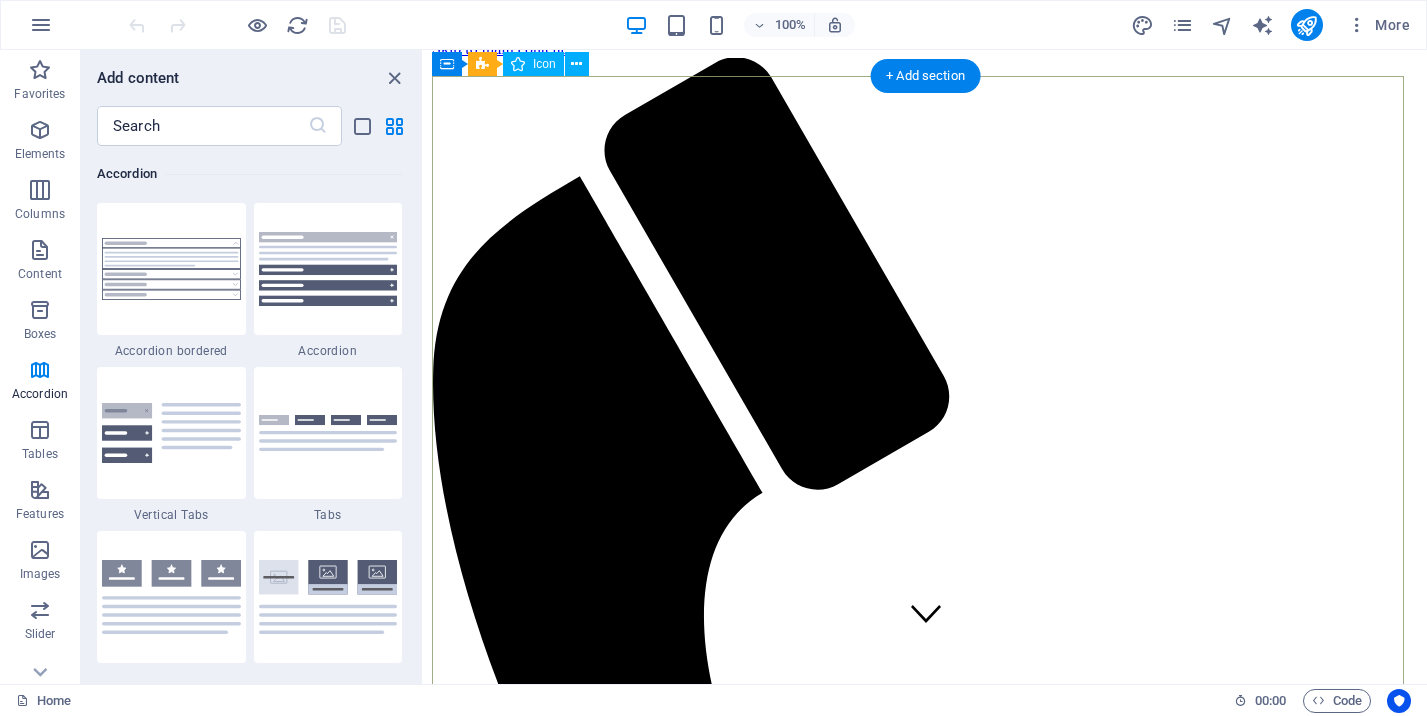 scroll, scrollTop: 0, scrollLeft: 0, axis: both 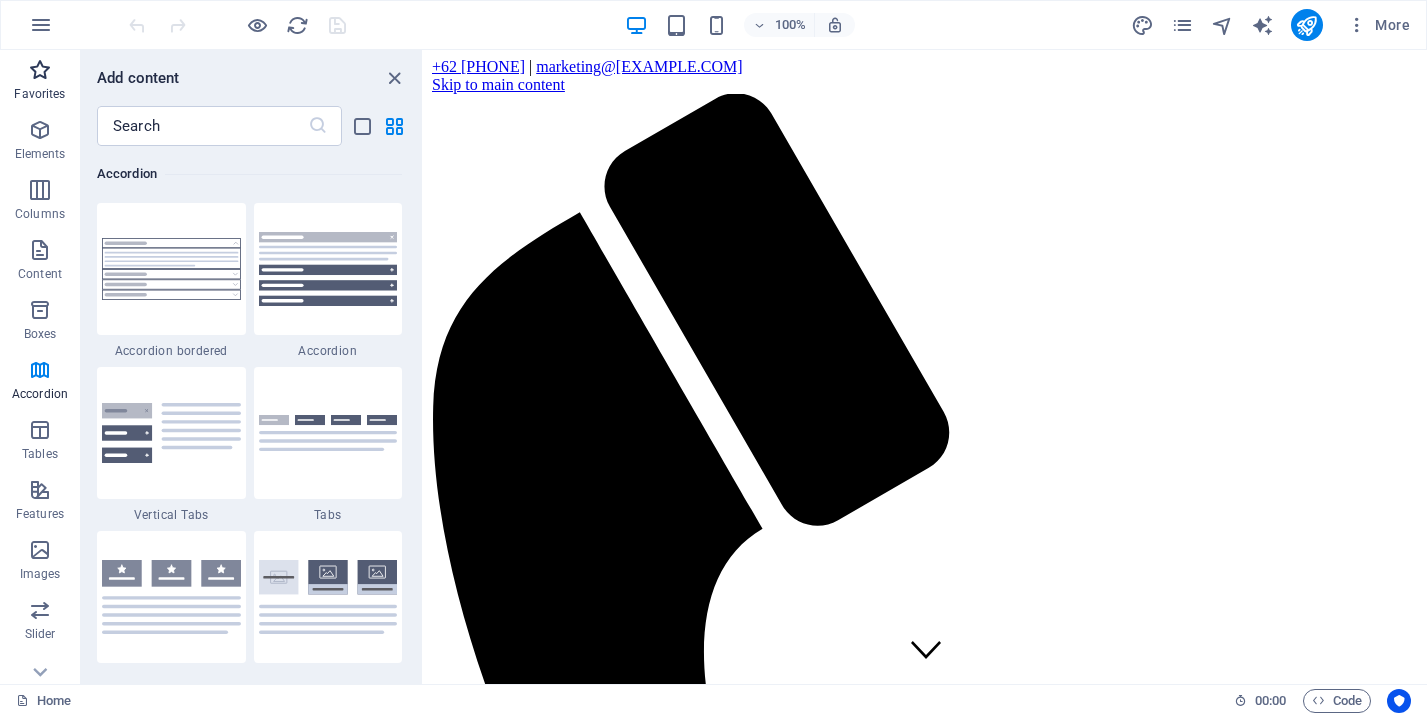 click at bounding box center [40, 70] 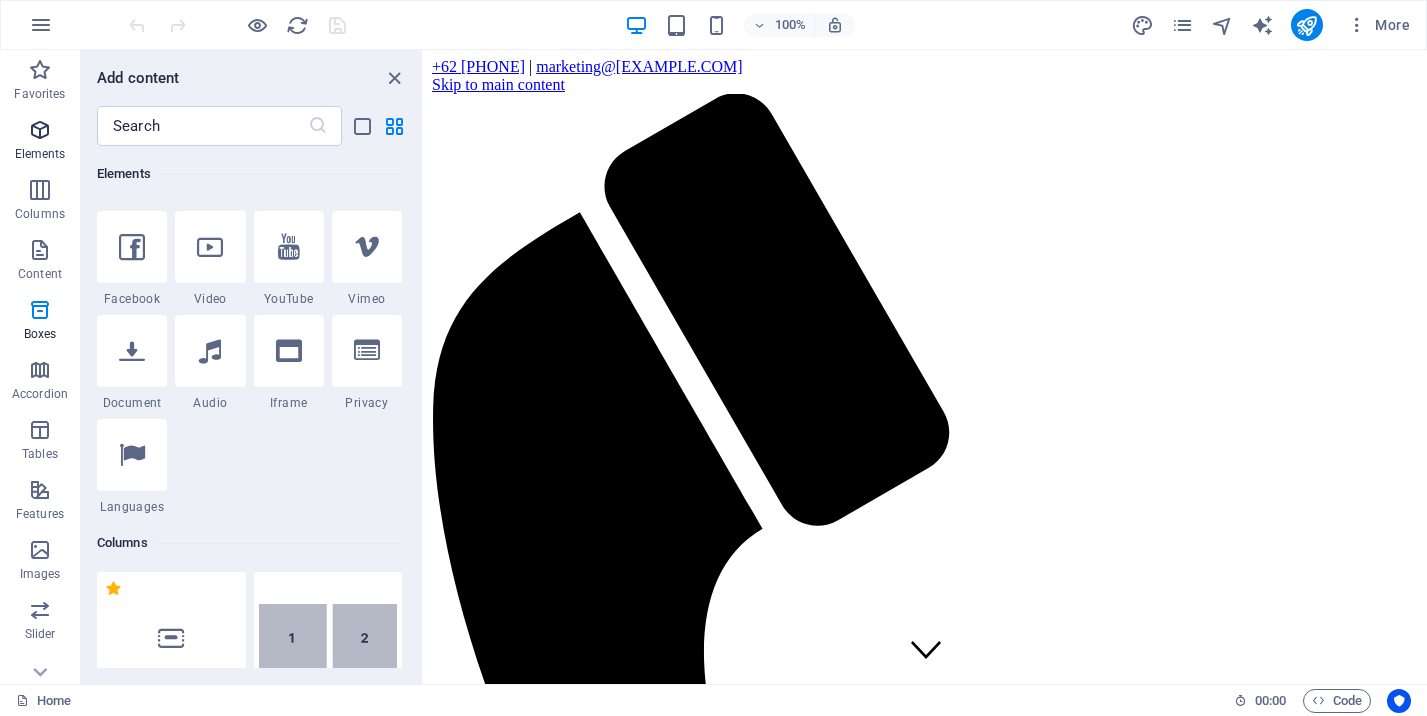 click on "Elements" at bounding box center [40, 142] 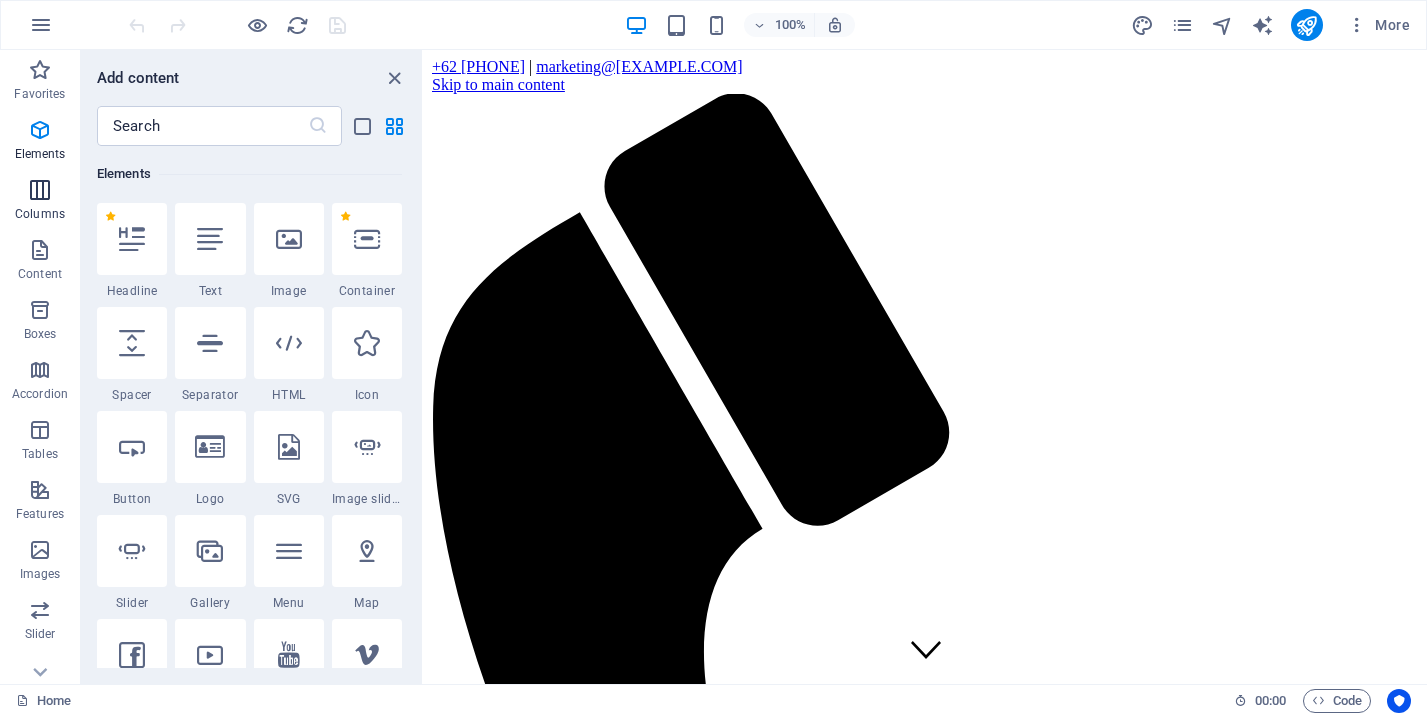 click on "Columns" at bounding box center (40, 202) 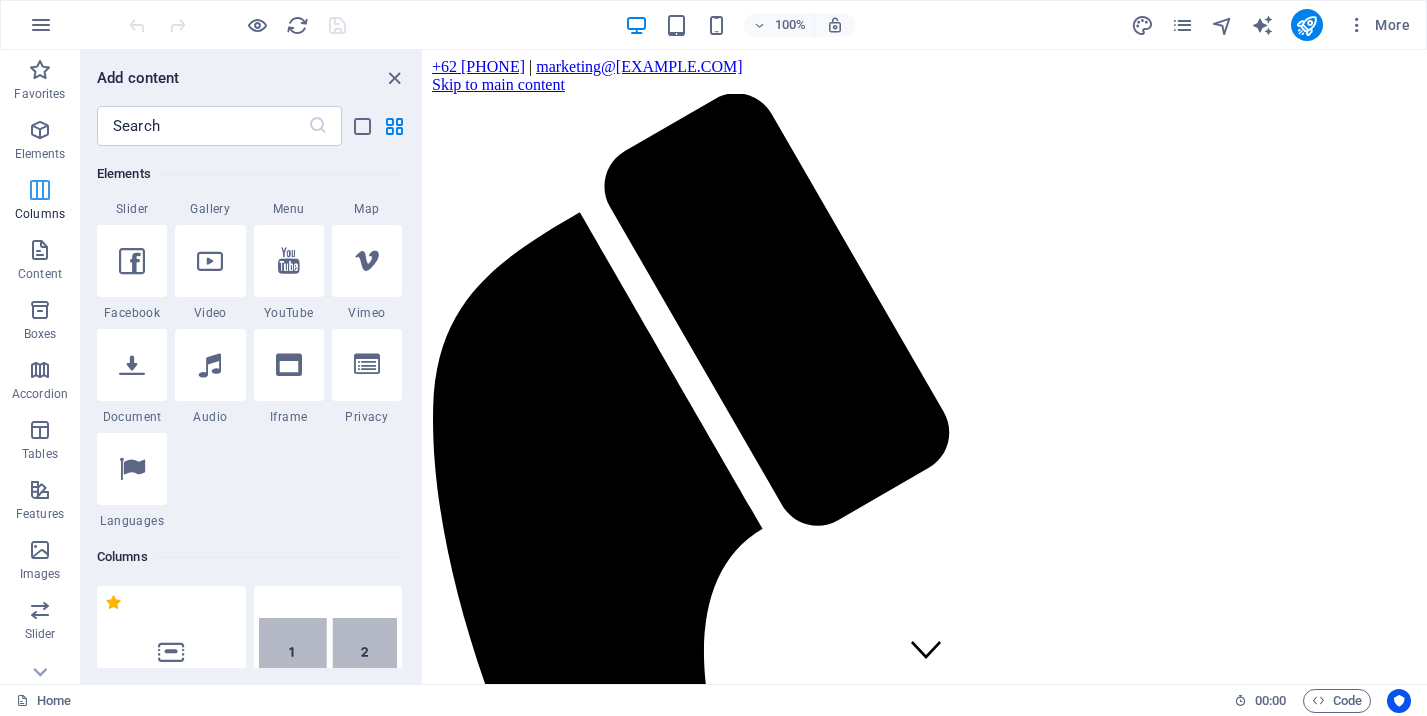 scroll, scrollTop: 990, scrollLeft: 0, axis: vertical 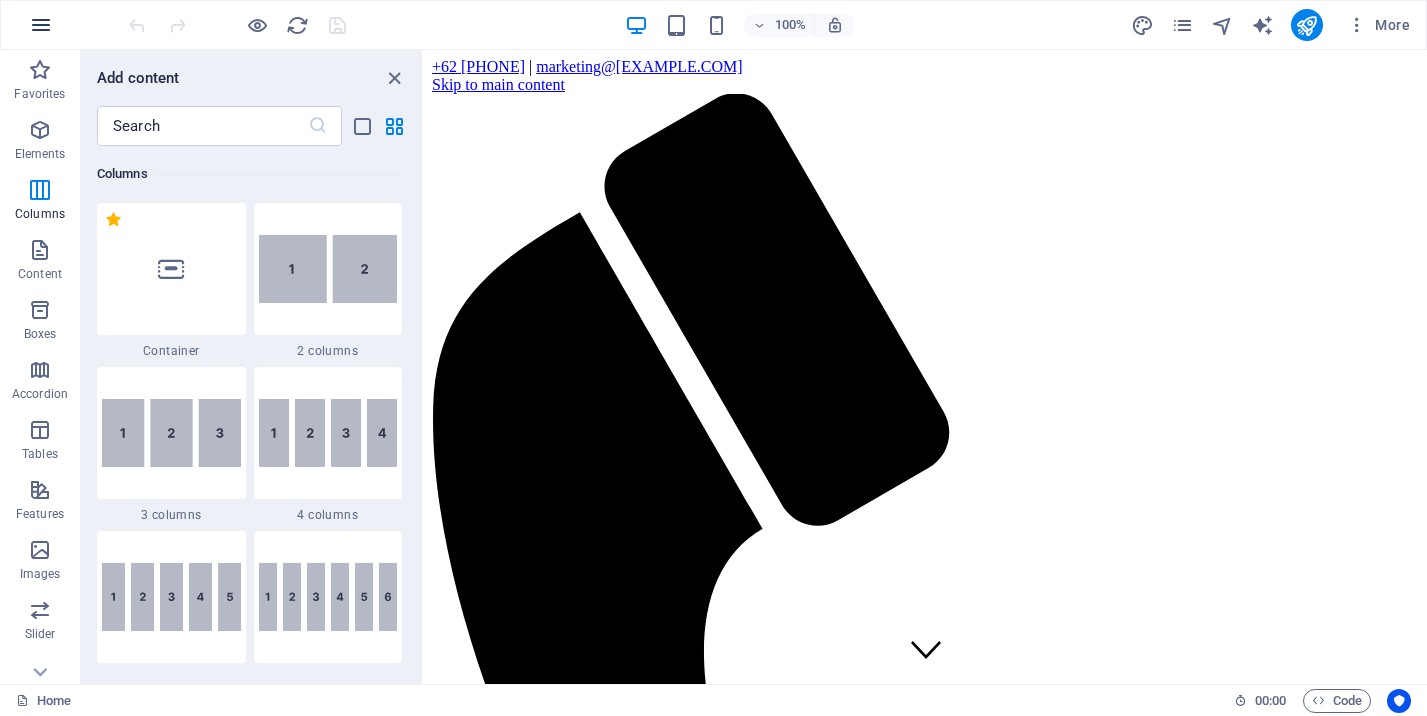 click at bounding box center [41, 25] 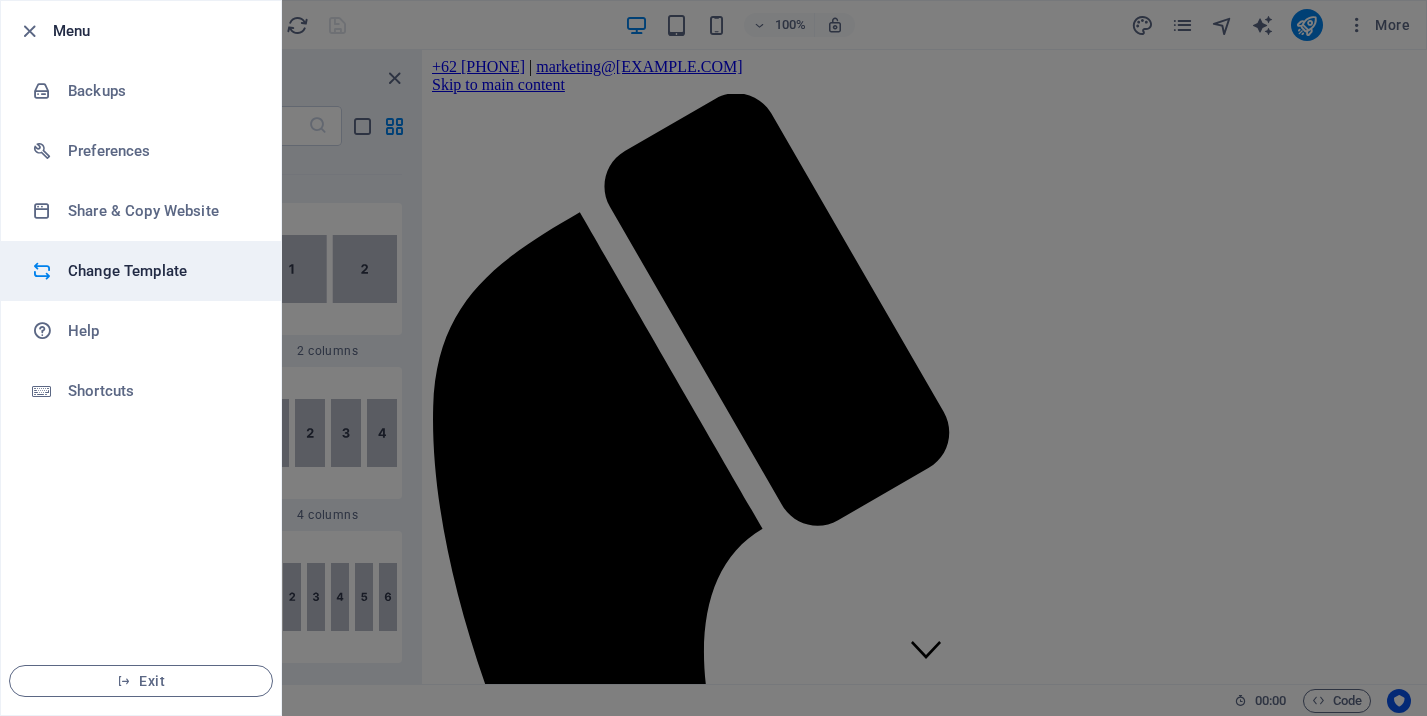 click on "Change Template" at bounding box center (160, 271) 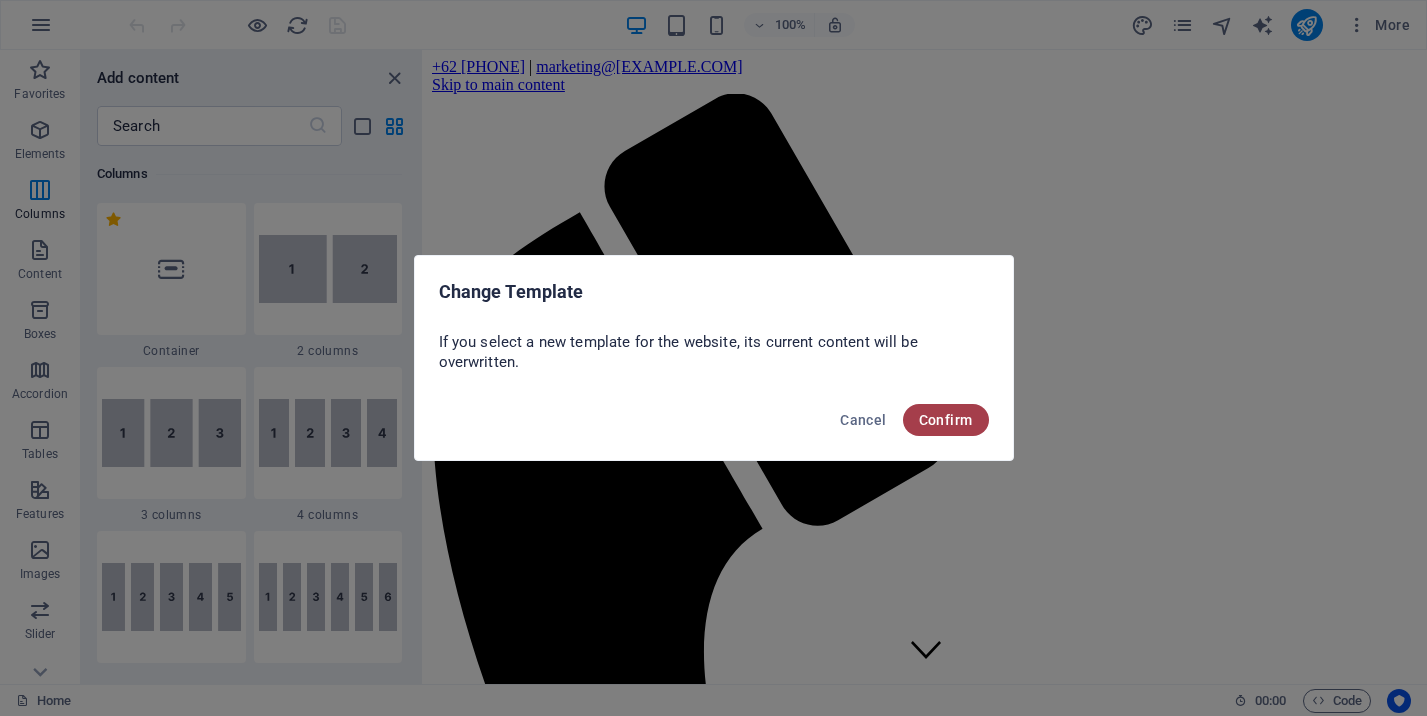 click on "Confirm" at bounding box center (946, 420) 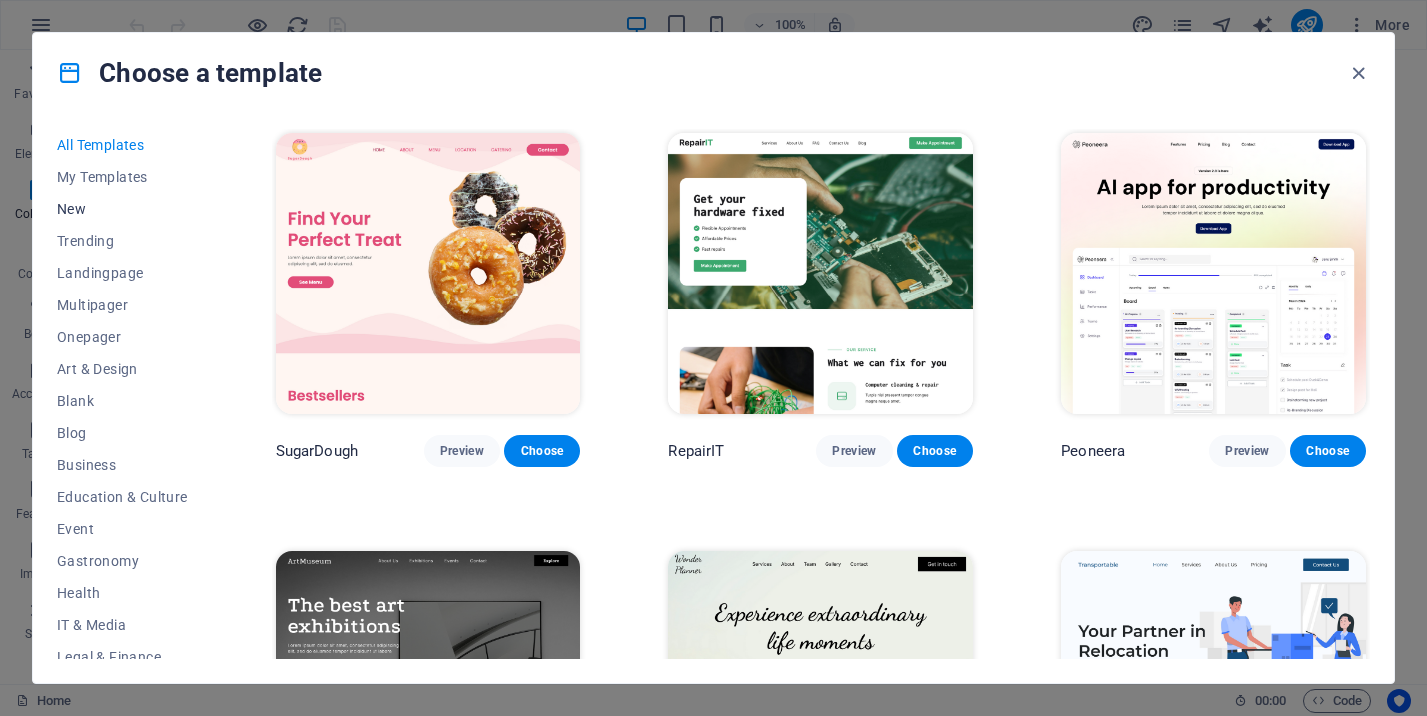 click on "New" at bounding box center [122, 209] 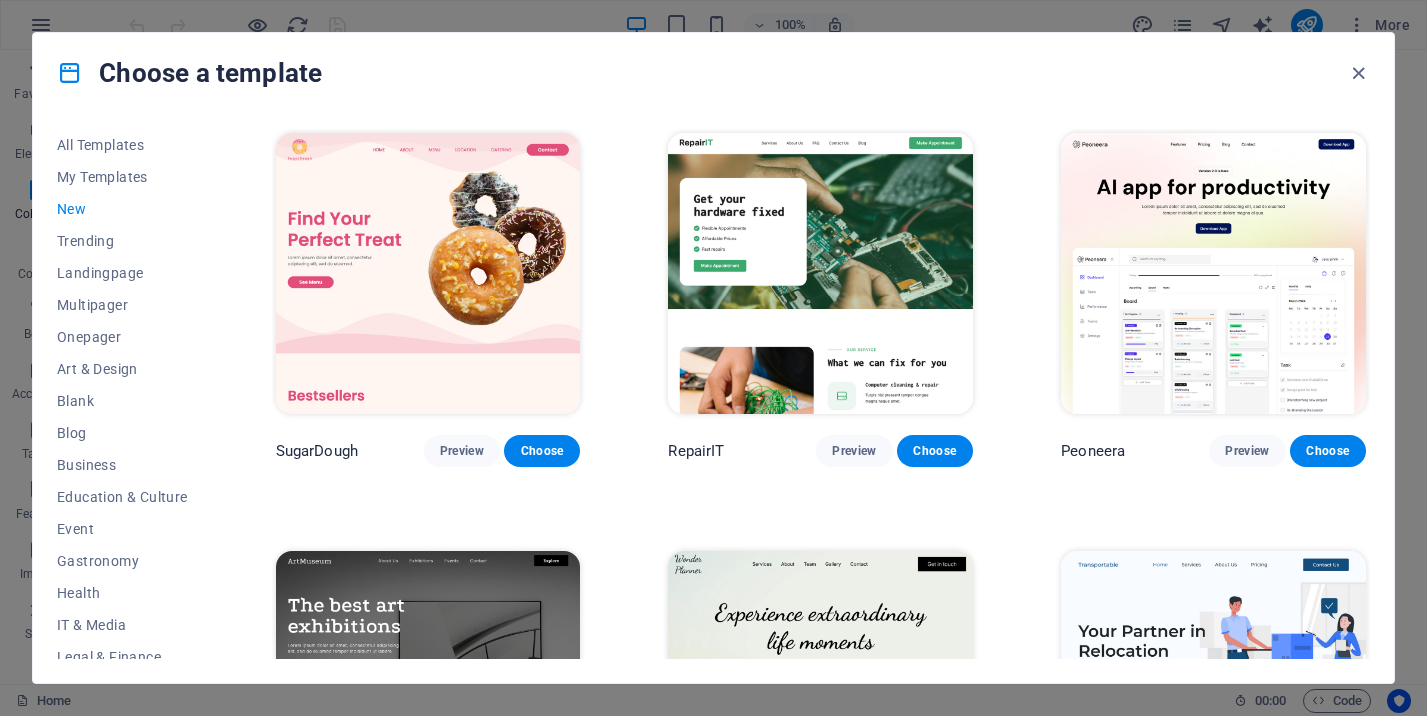 click on "New" at bounding box center [122, 209] 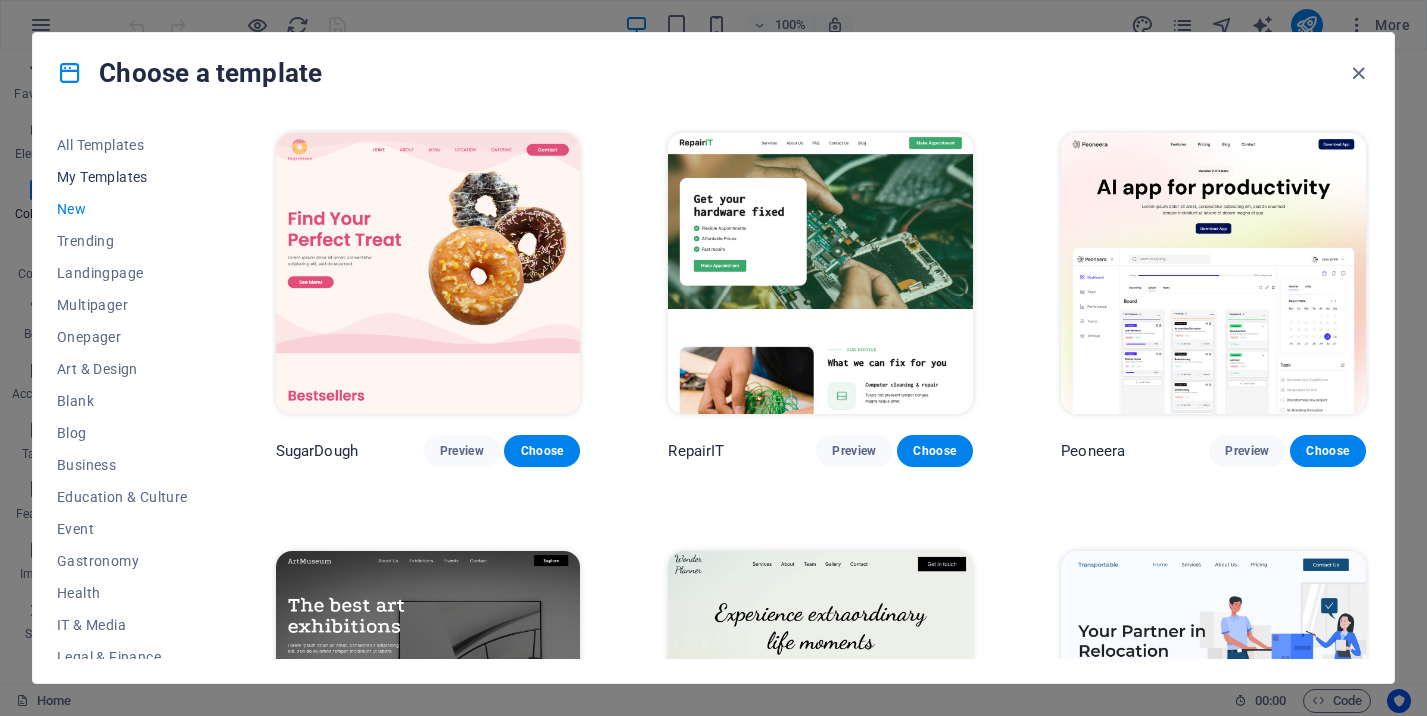 click on "My Templates" at bounding box center [122, 177] 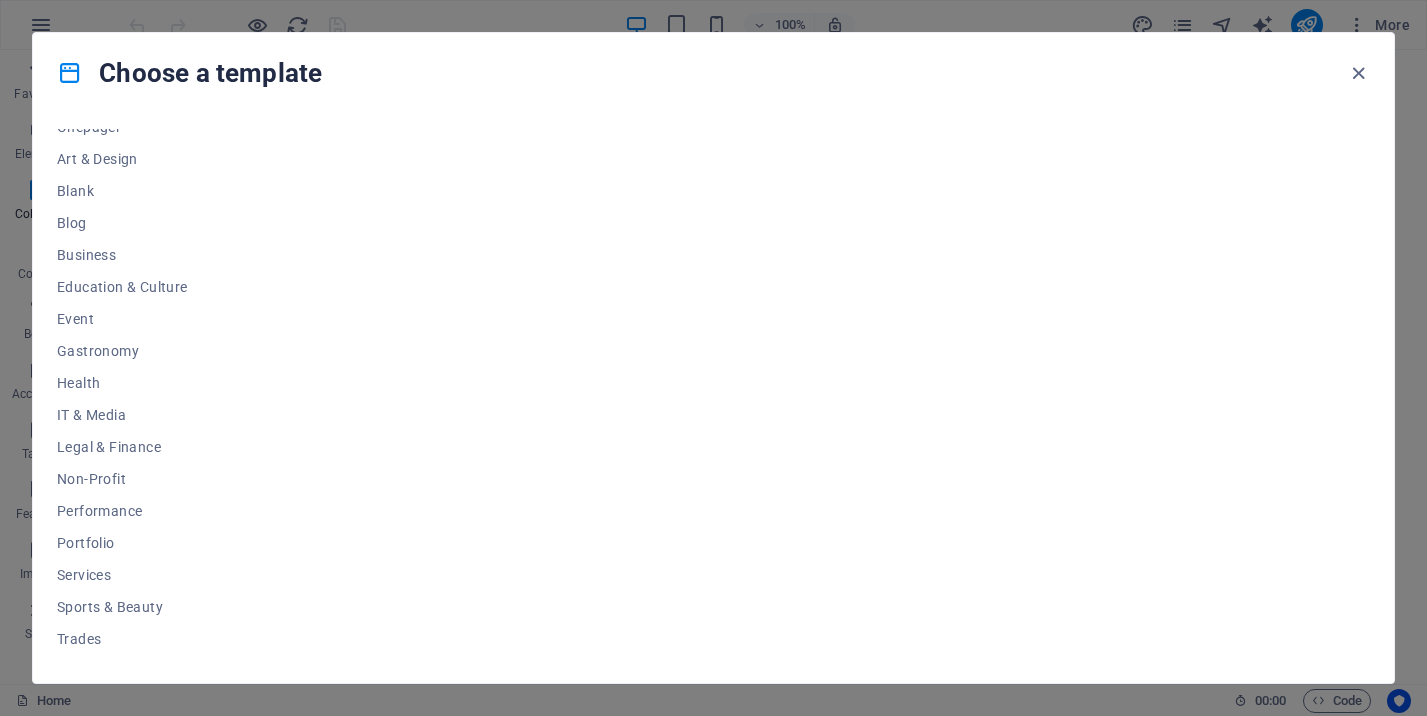 scroll, scrollTop: 270, scrollLeft: 0, axis: vertical 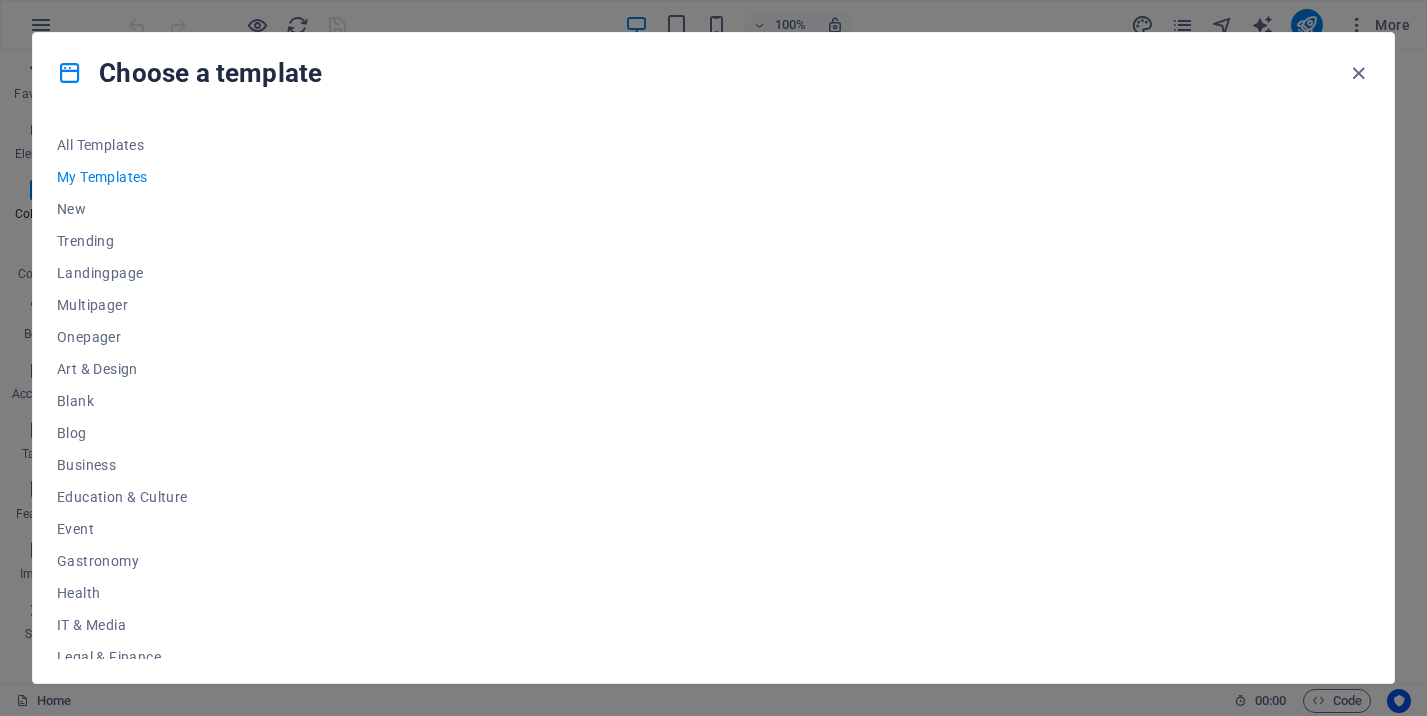 click on "All Templates My Templates New Trending Landingpage Multipager Onepager Art & Design Blank Blog Business Education & Culture Event Gastronomy Health IT & Media Legal & Finance Non-Profit Performance Portfolio Services Sports & Beauty Trades Travel Wireframe" at bounding box center [713, 398] 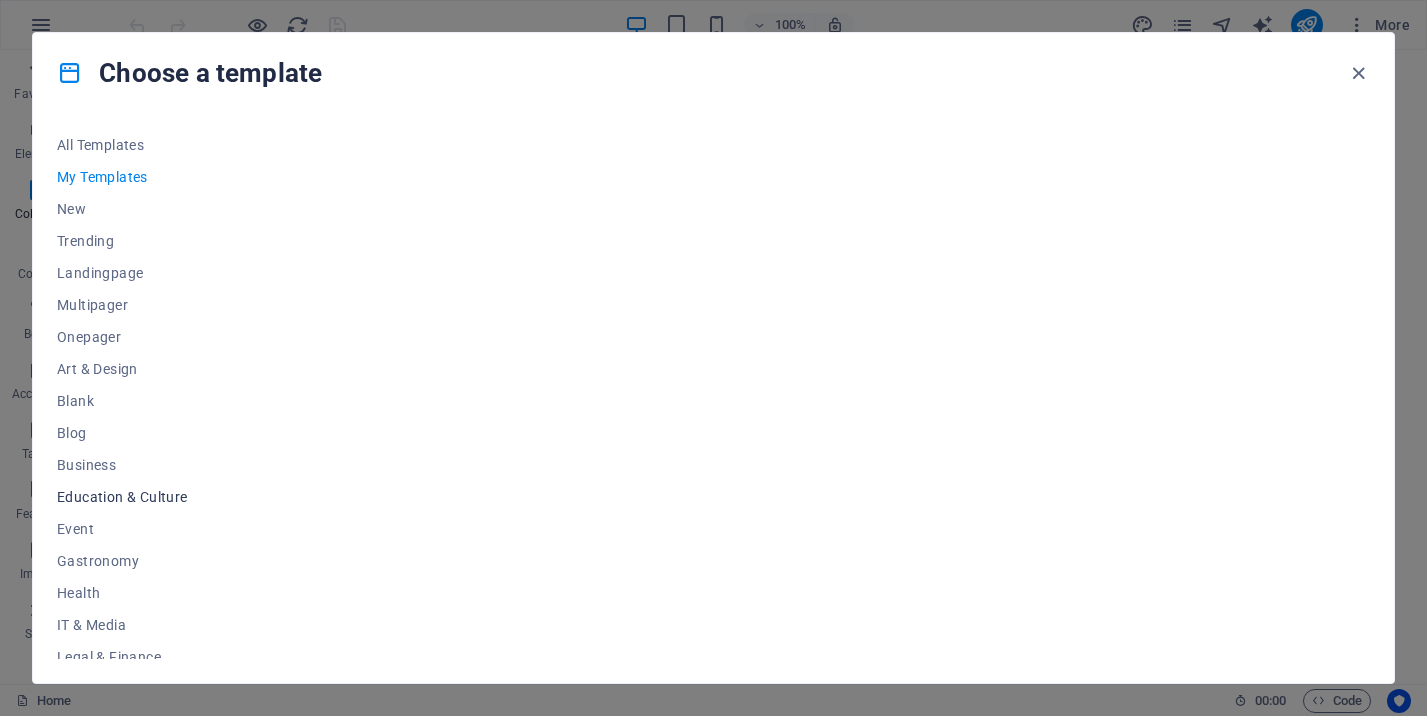 click on "Education & Culture" at bounding box center [122, 497] 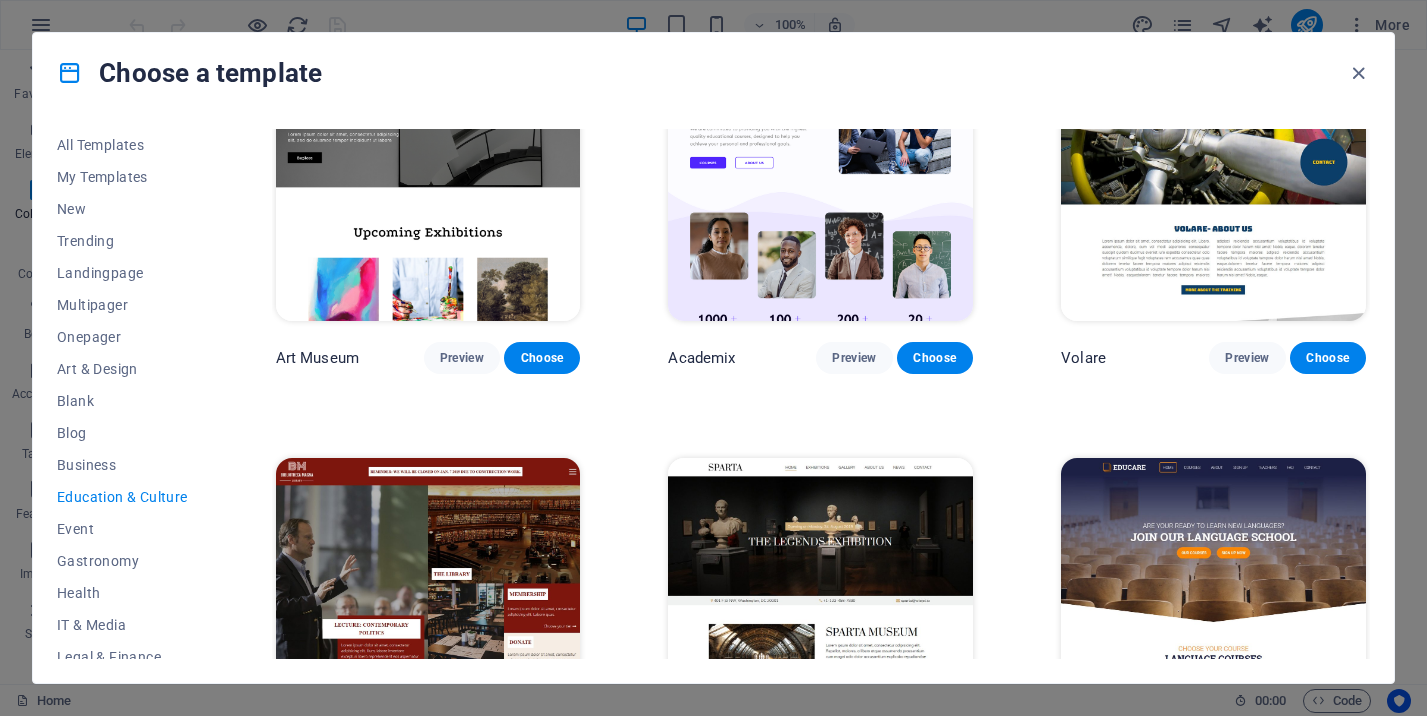 scroll, scrollTop: 0, scrollLeft: 0, axis: both 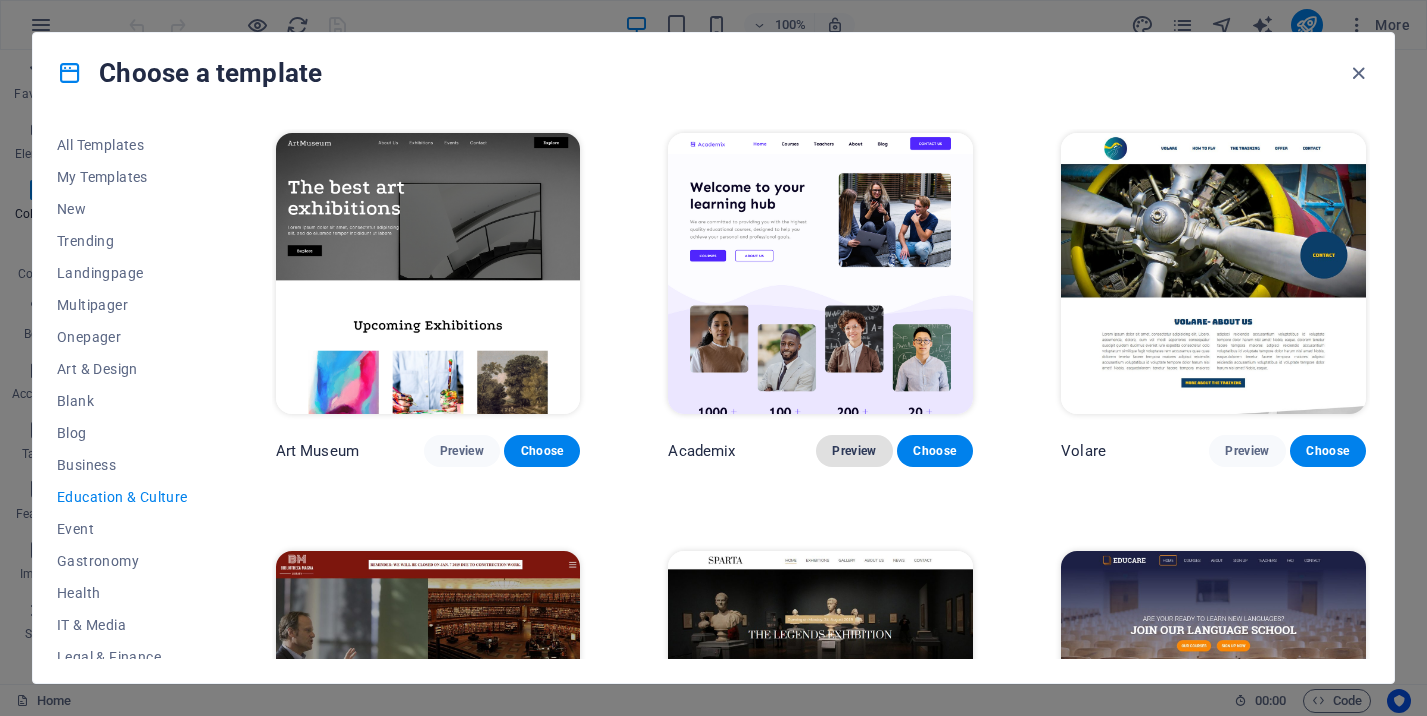click on "Preview" at bounding box center (854, 451) 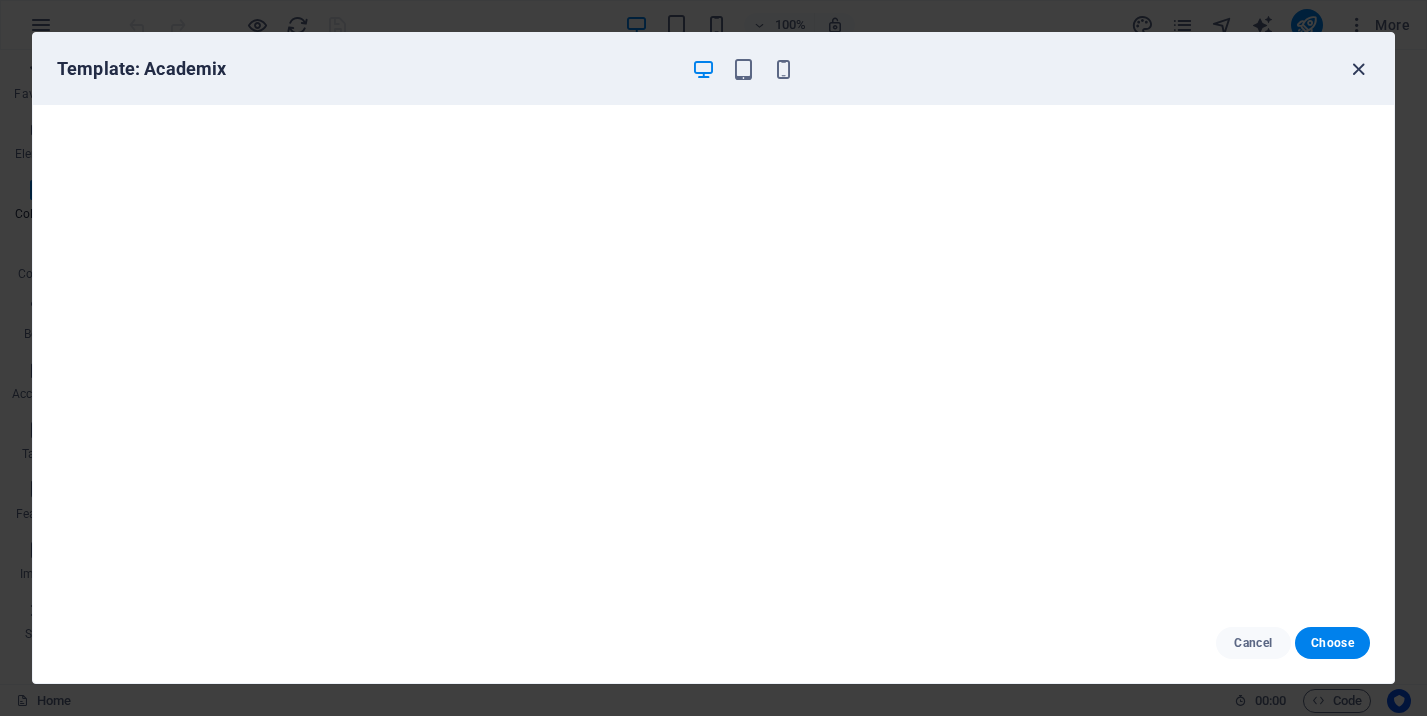 click at bounding box center (1358, 69) 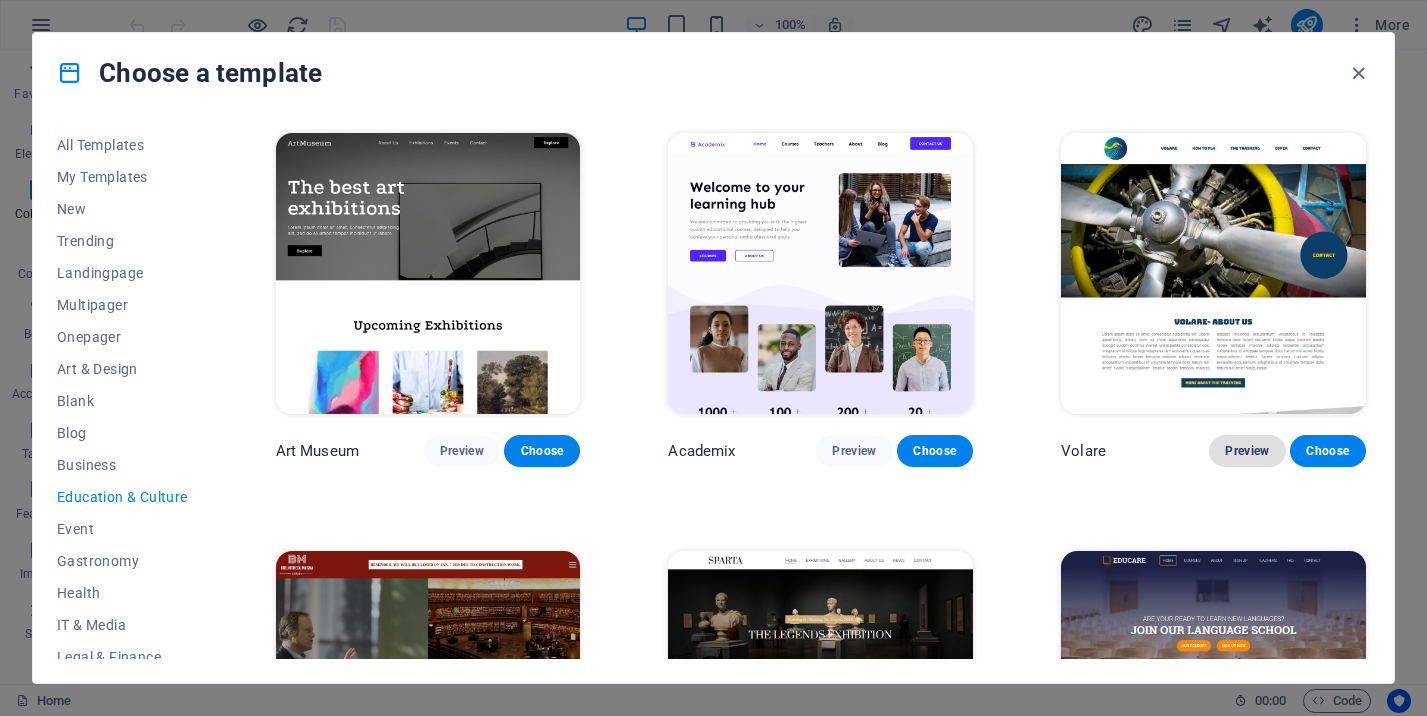 click on "Preview" at bounding box center (1247, 451) 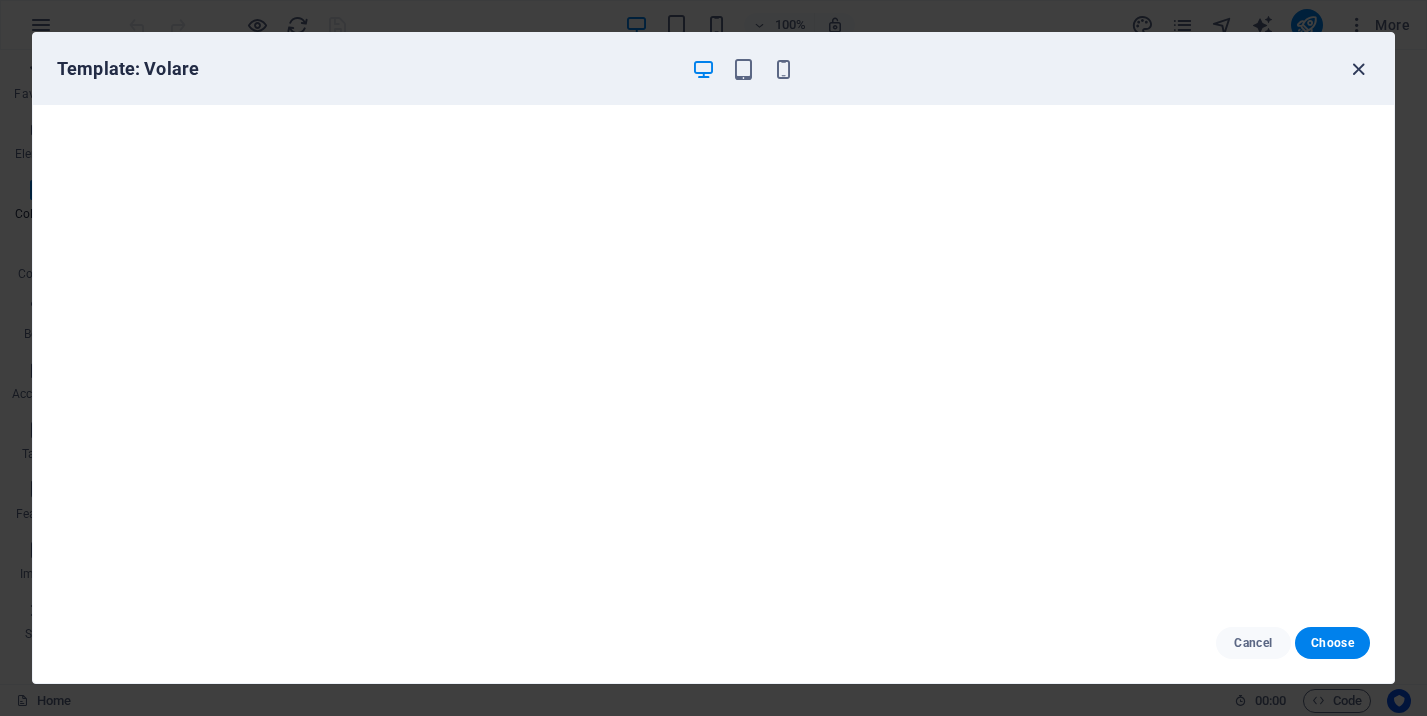 click at bounding box center (1358, 69) 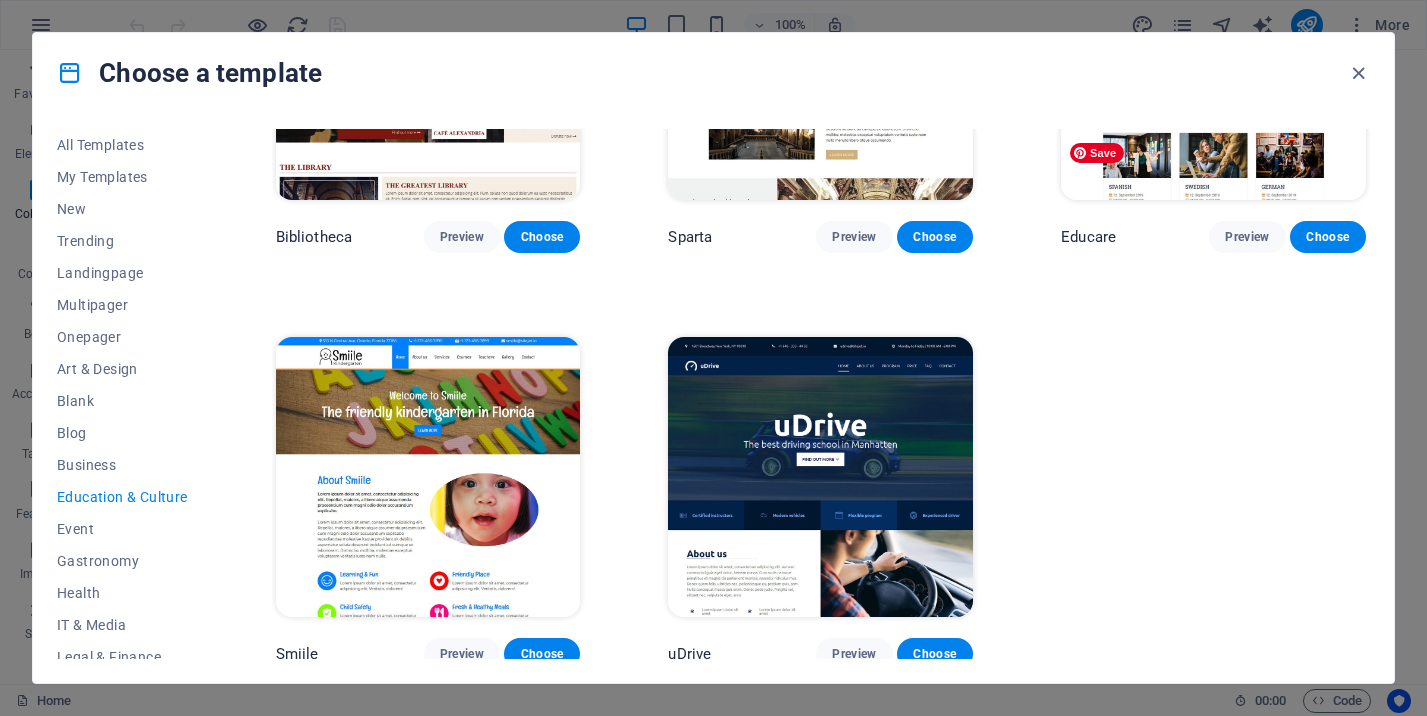 scroll, scrollTop: 637, scrollLeft: 0, axis: vertical 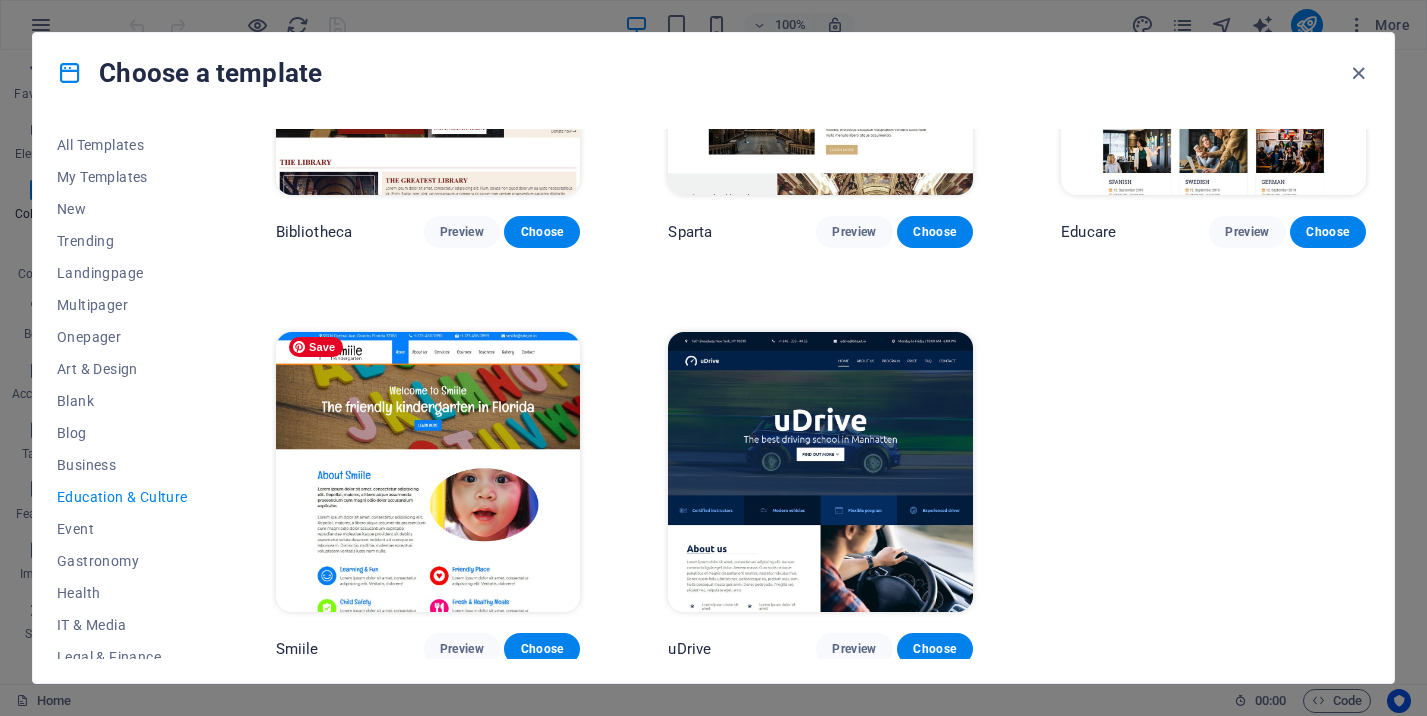 click at bounding box center (428, 472) 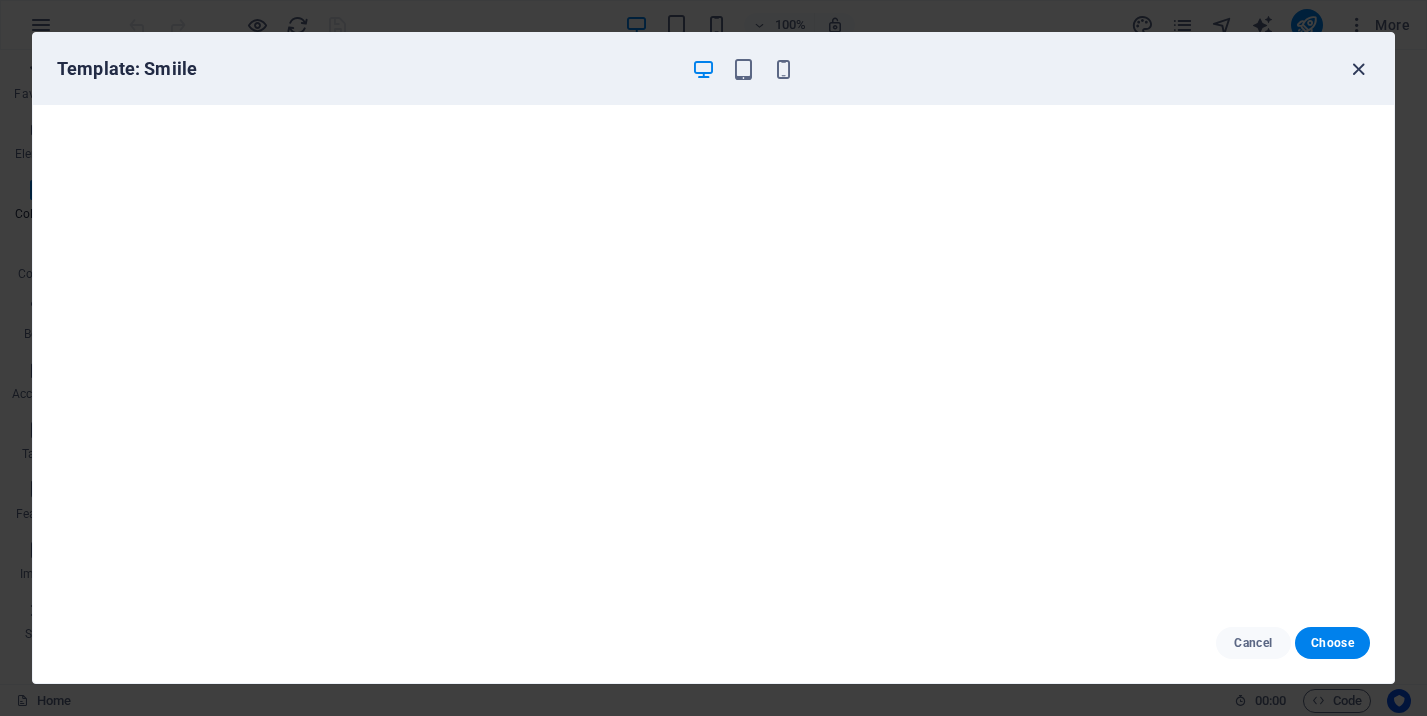 click at bounding box center [1358, 69] 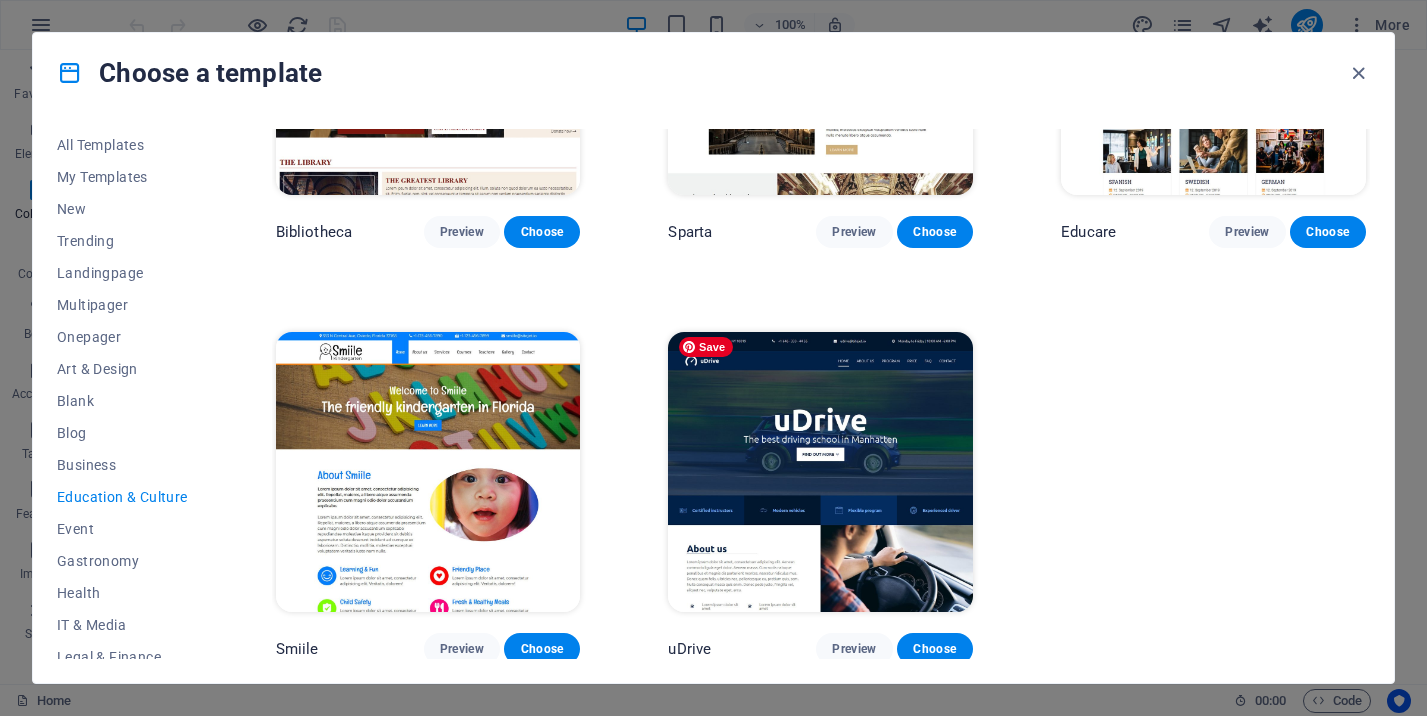 click at bounding box center [820, 472] 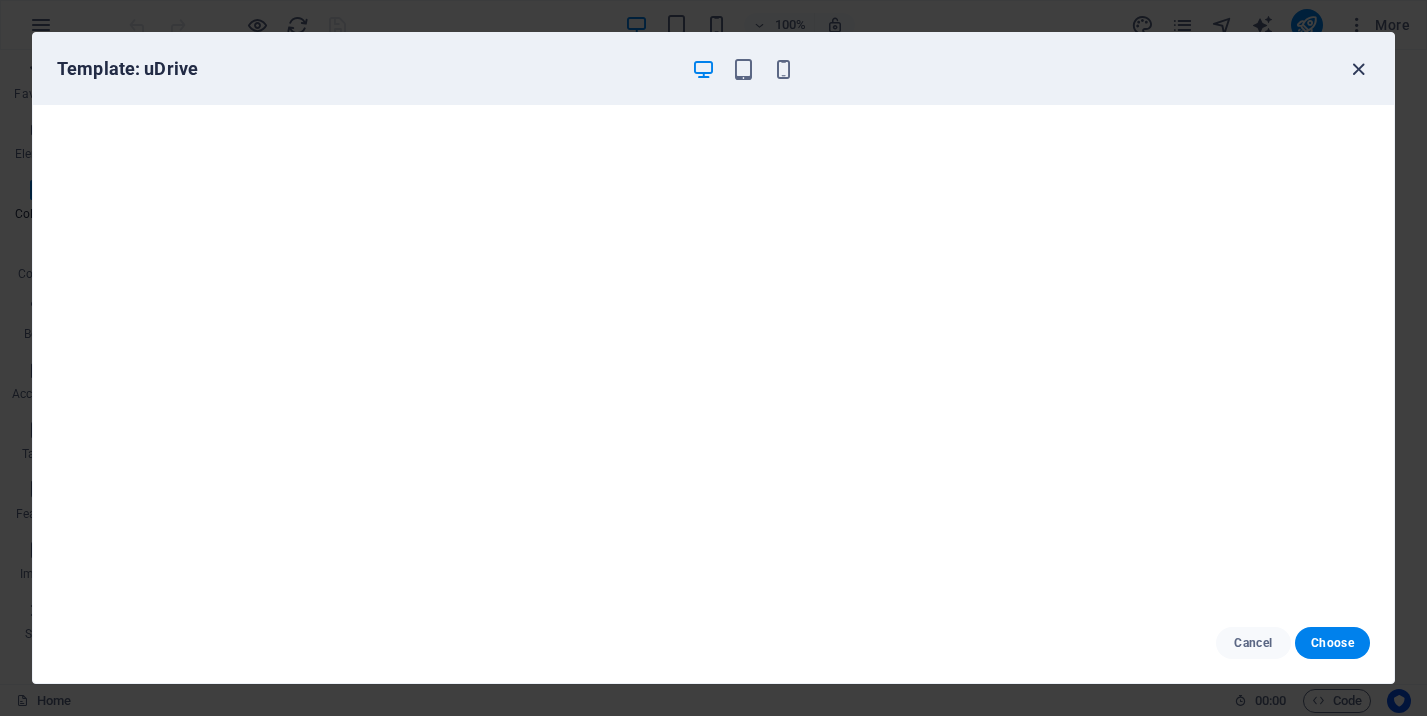 click at bounding box center (1358, 69) 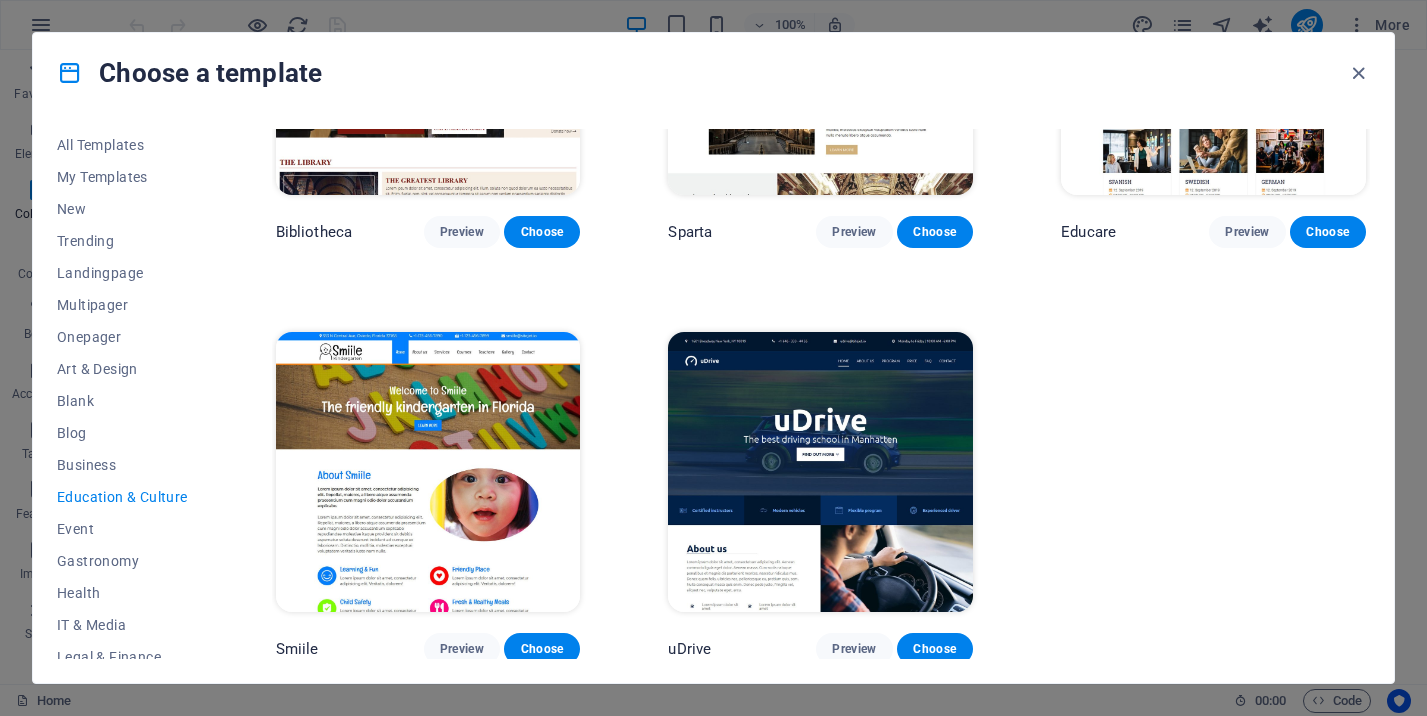 click on "Art Museum Preview Choose Academix Preview Choose Volare Preview Choose Bibliotheca Preview Choose Sparta Preview Choose Educare Preview Choose Smiile Preview Choose uDrive Preview Choose" at bounding box center (821, 78) 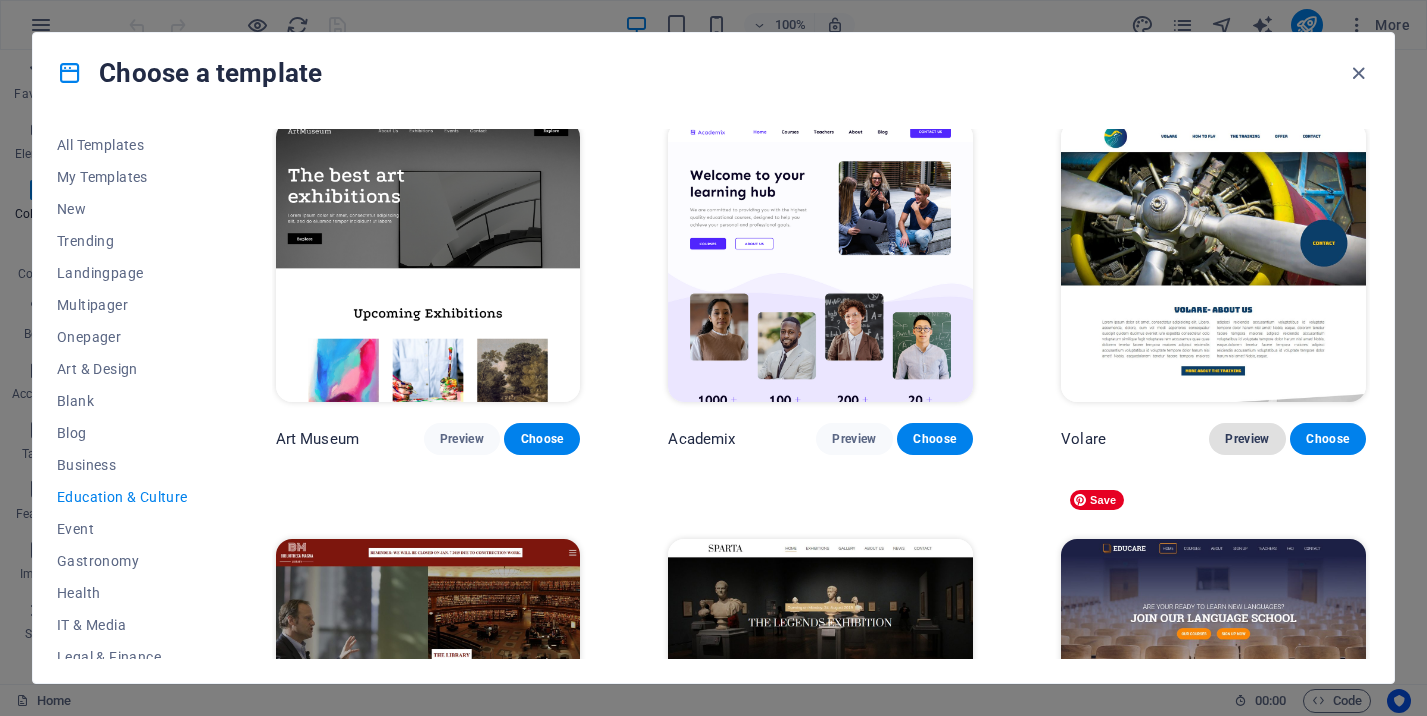 scroll, scrollTop: 0, scrollLeft: 0, axis: both 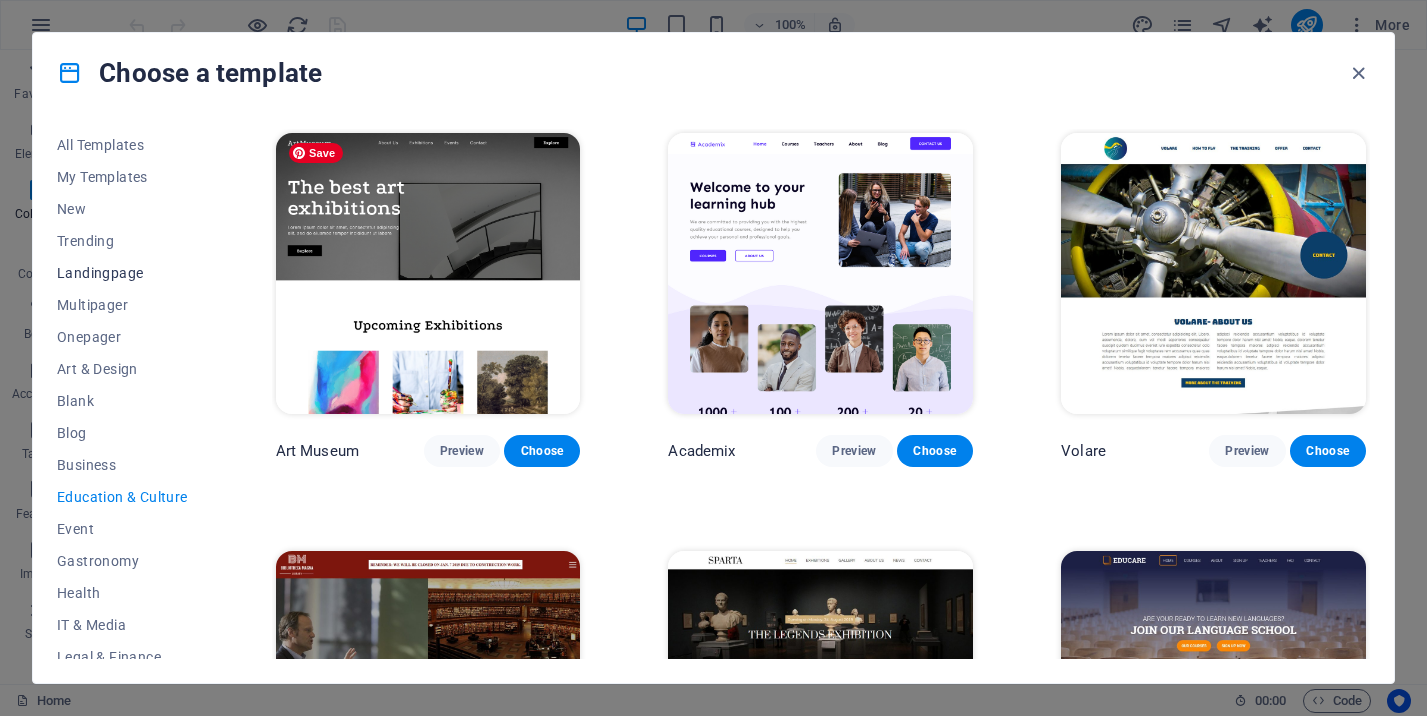 click on "Landingpage" at bounding box center [122, 273] 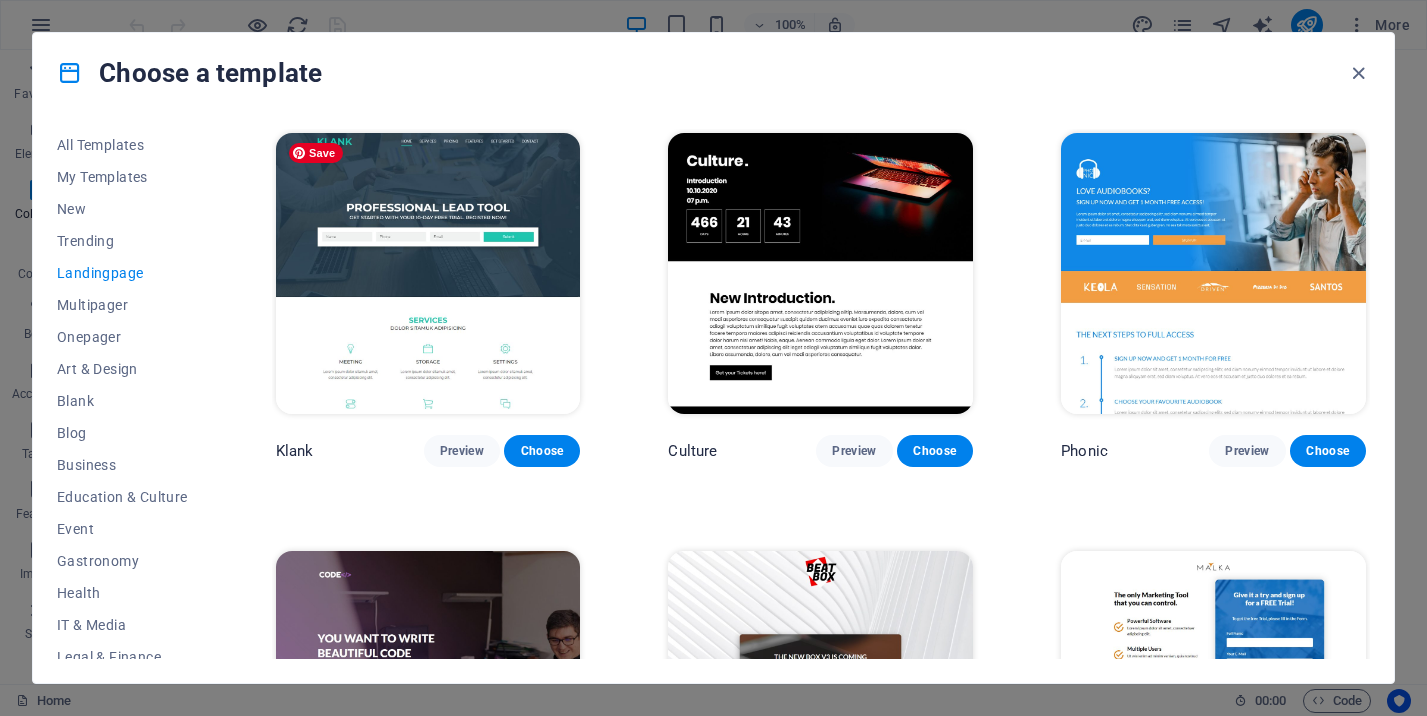 click at bounding box center [428, 273] 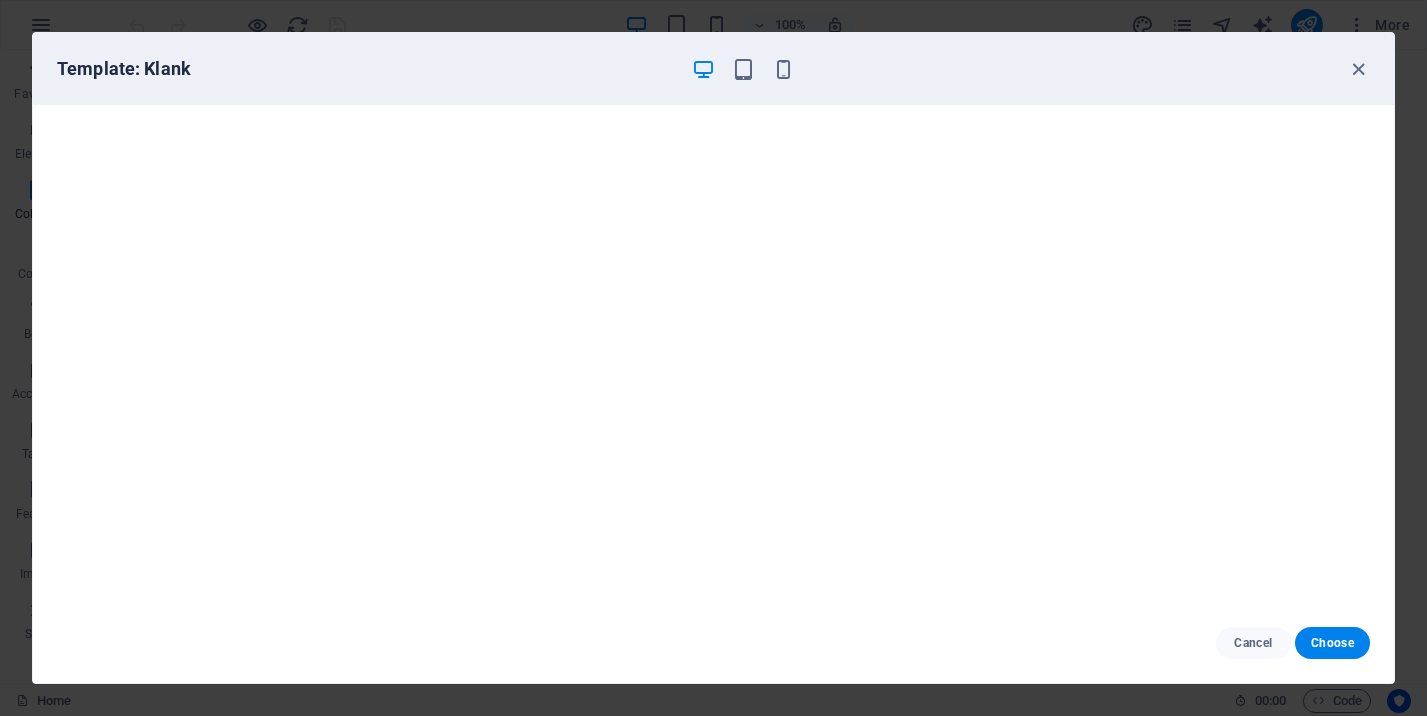 scroll, scrollTop: 5, scrollLeft: 0, axis: vertical 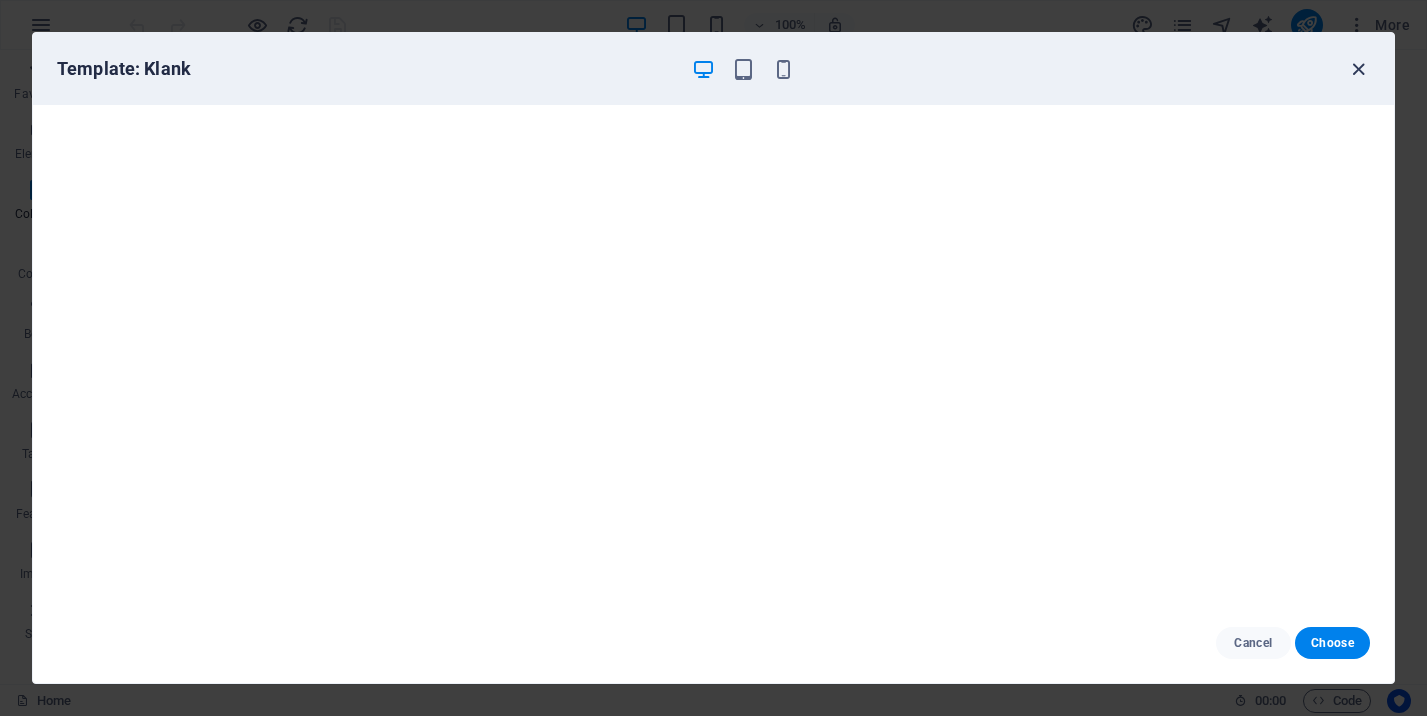 click at bounding box center [1358, 69] 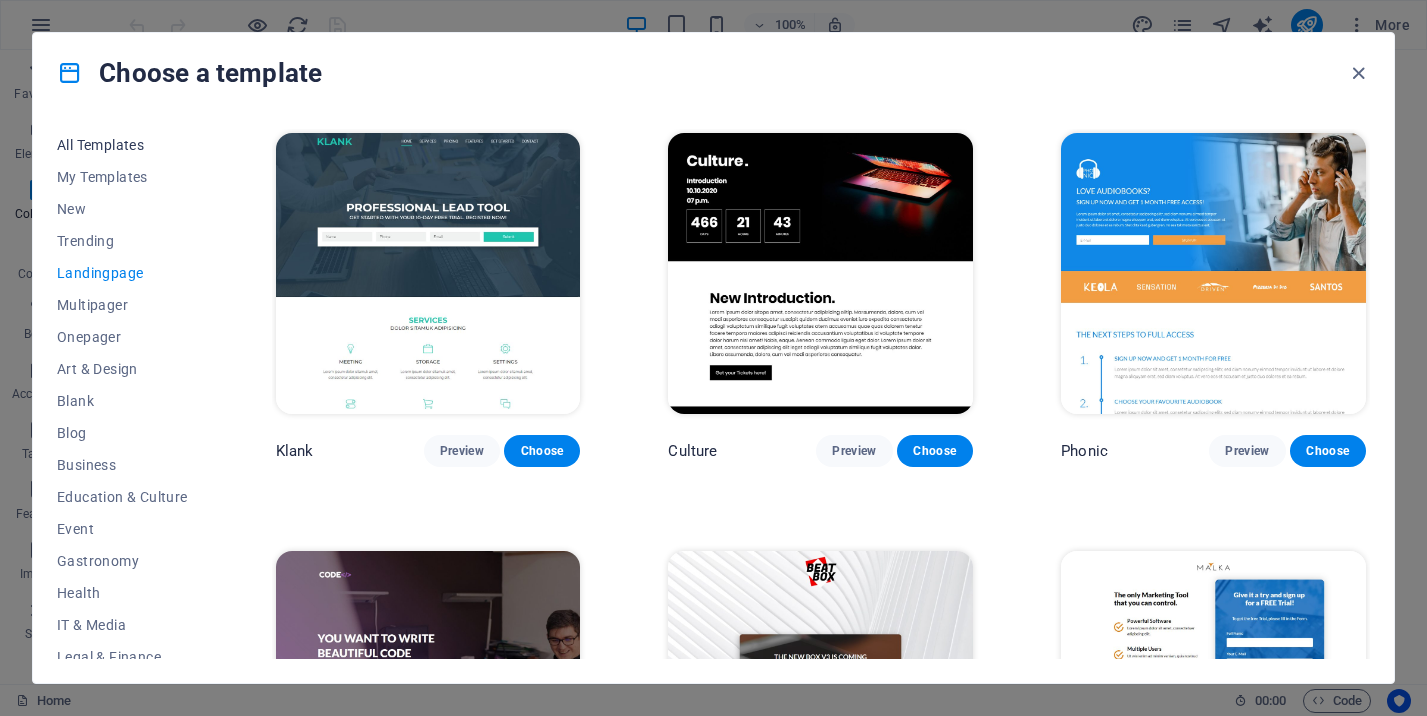 click on "All Templates" at bounding box center (122, 145) 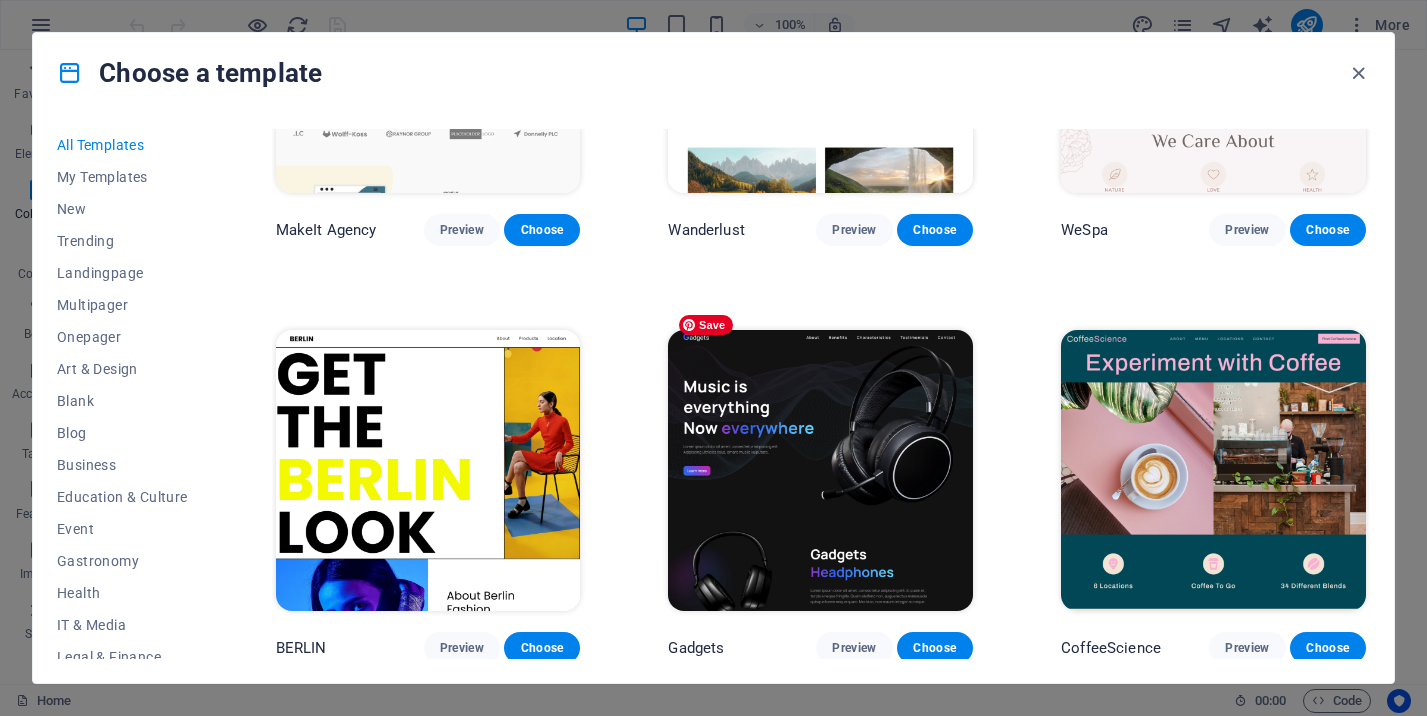 scroll, scrollTop: 4403, scrollLeft: 0, axis: vertical 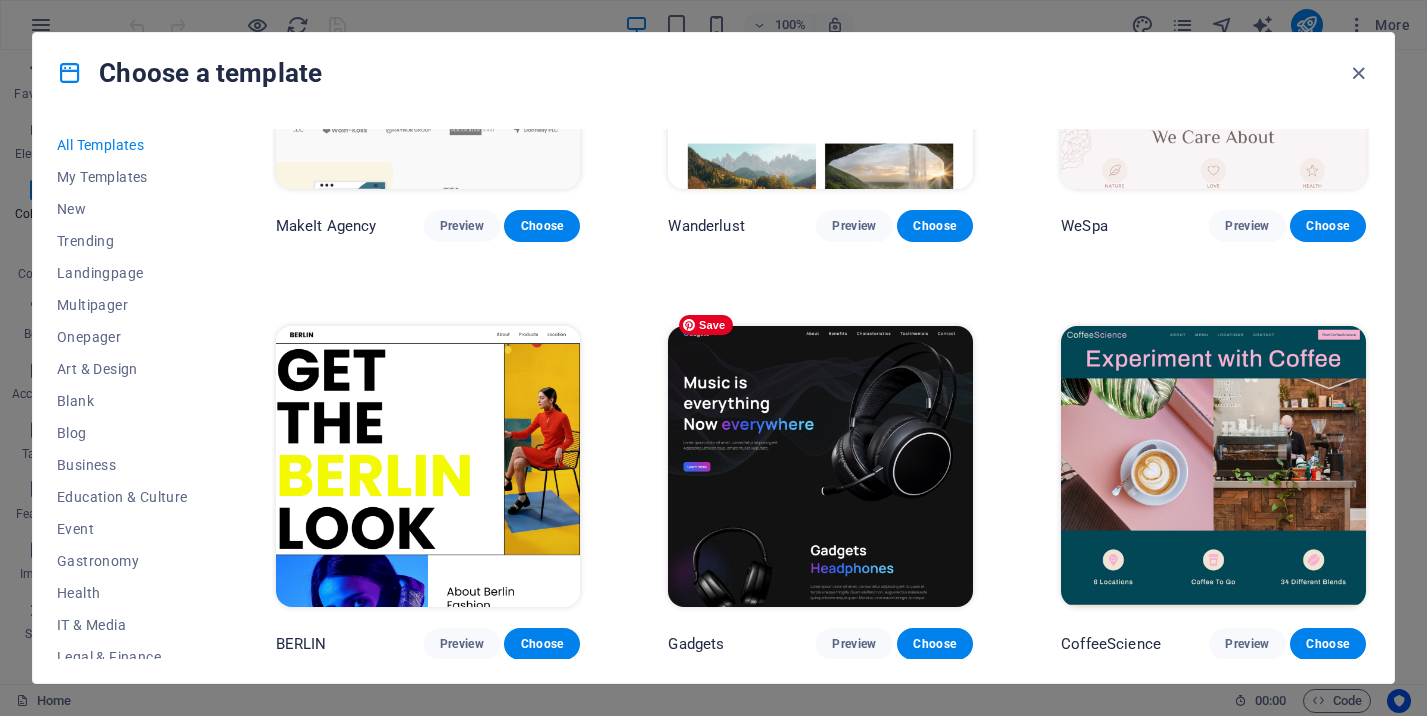 click at bounding box center [820, 466] 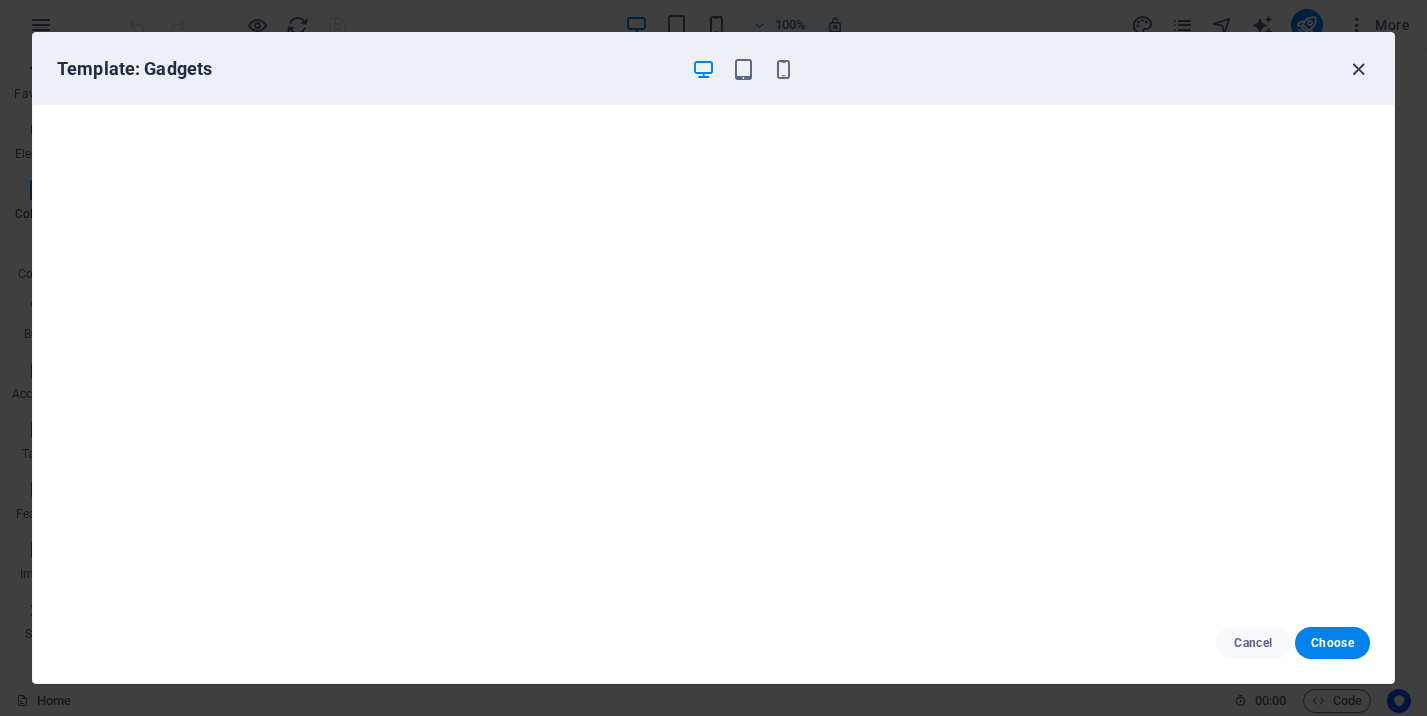 click at bounding box center [1358, 69] 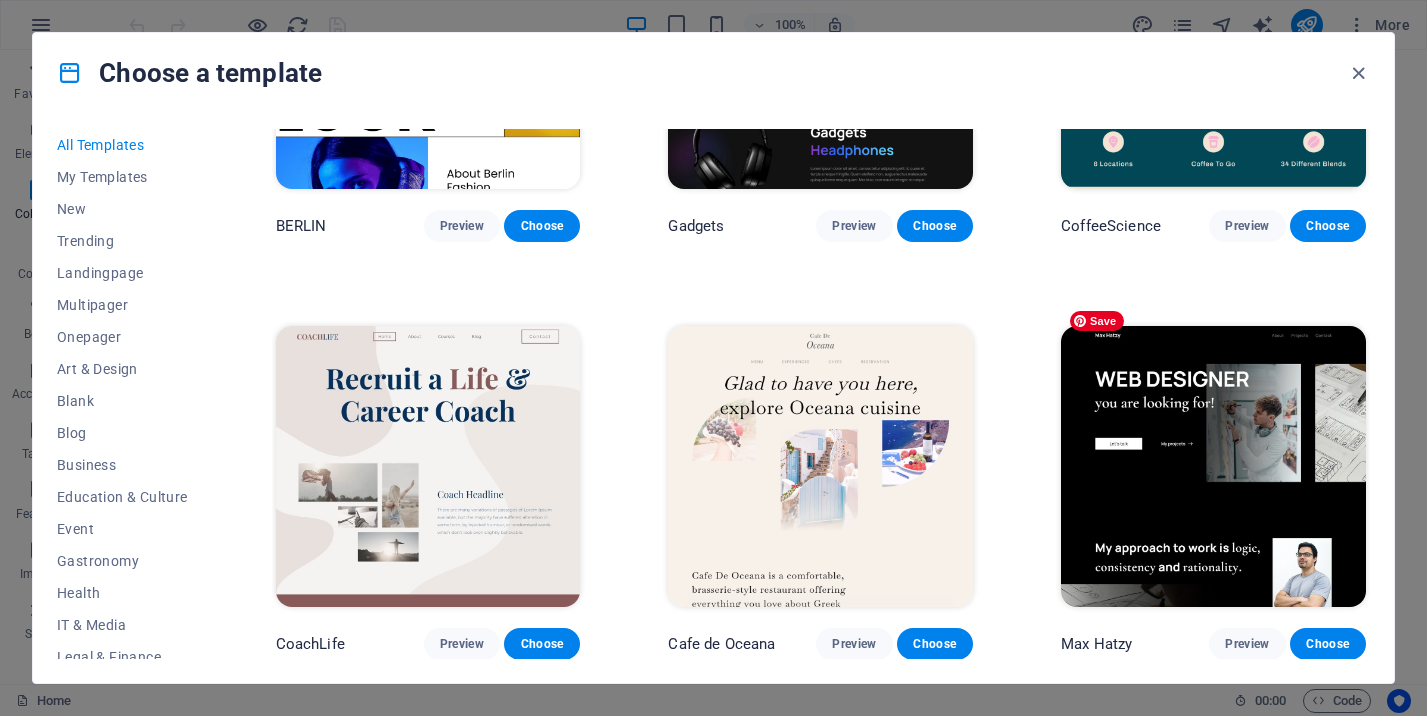 scroll, scrollTop: 5067, scrollLeft: 0, axis: vertical 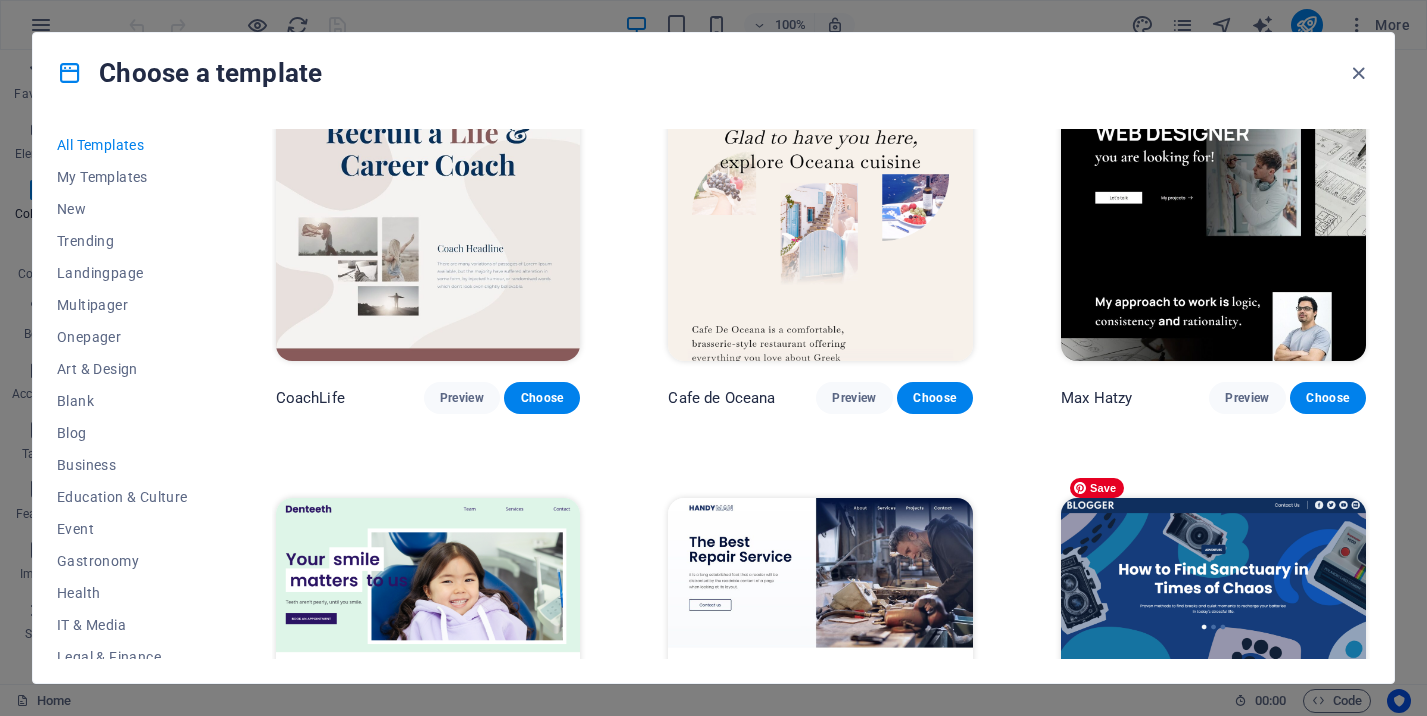 click at bounding box center (1213, 638) 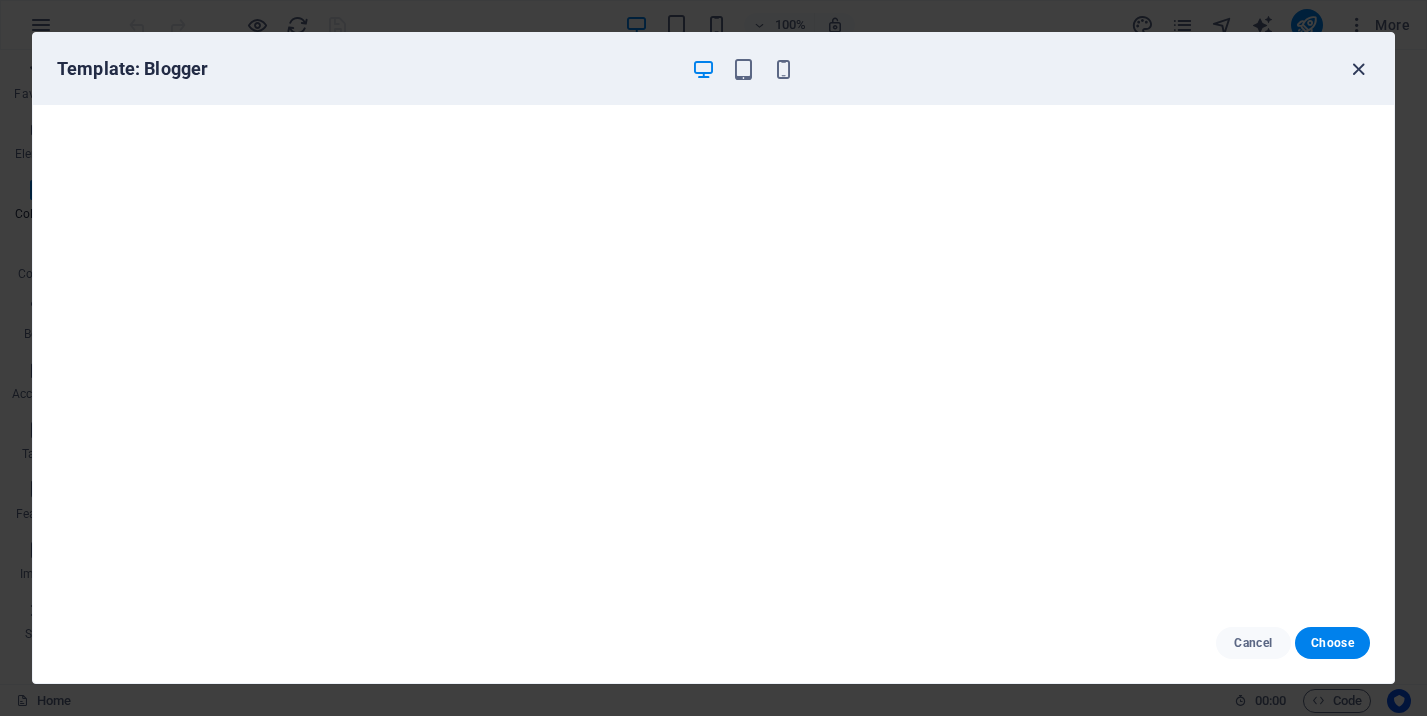 click at bounding box center [1358, 69] 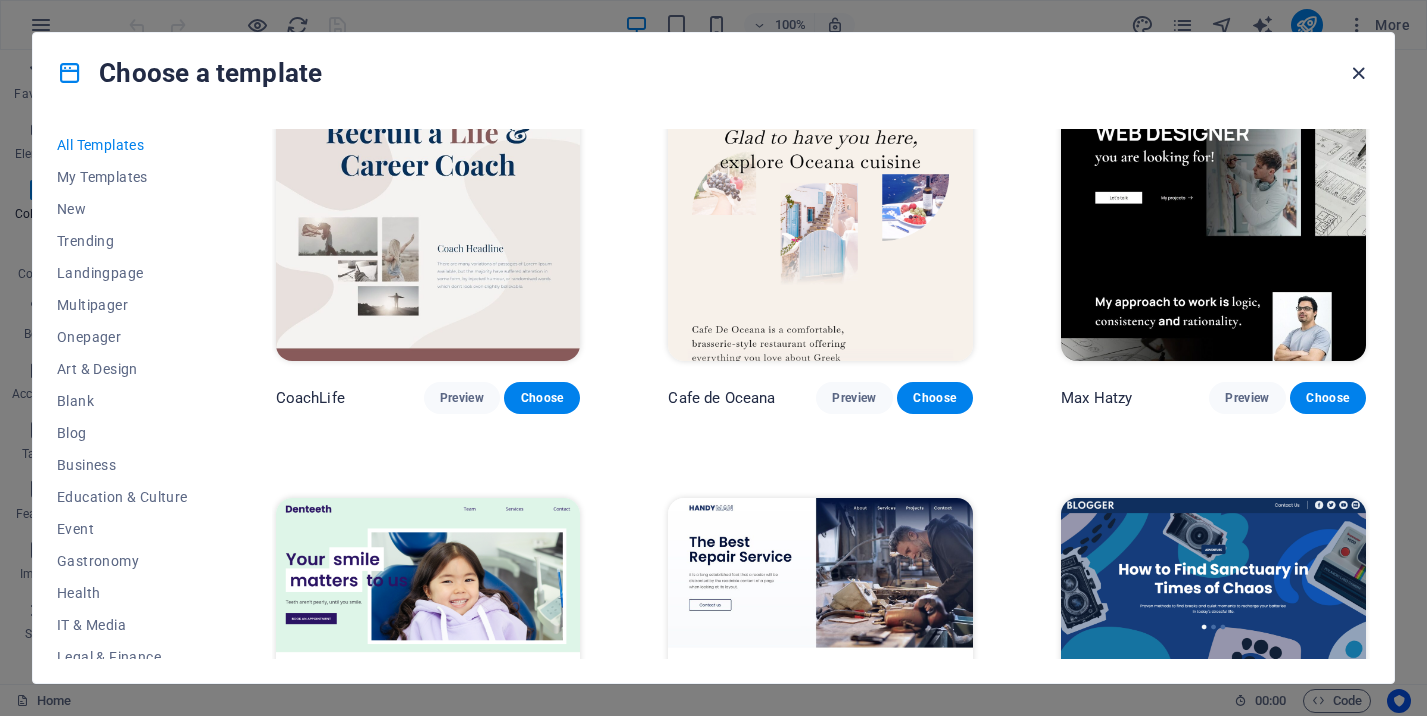 click at bounding box center [1358, 73] 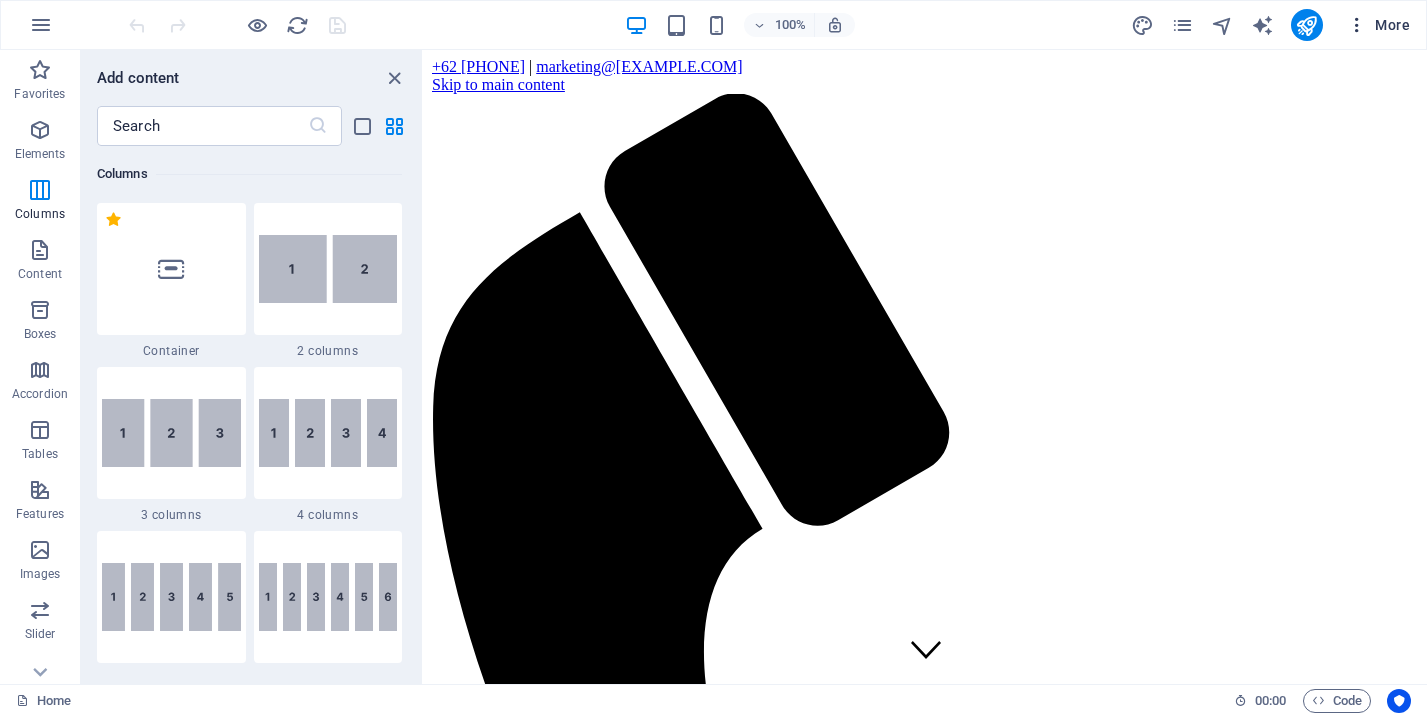 click on "More" at bounding box center (1378, 25) 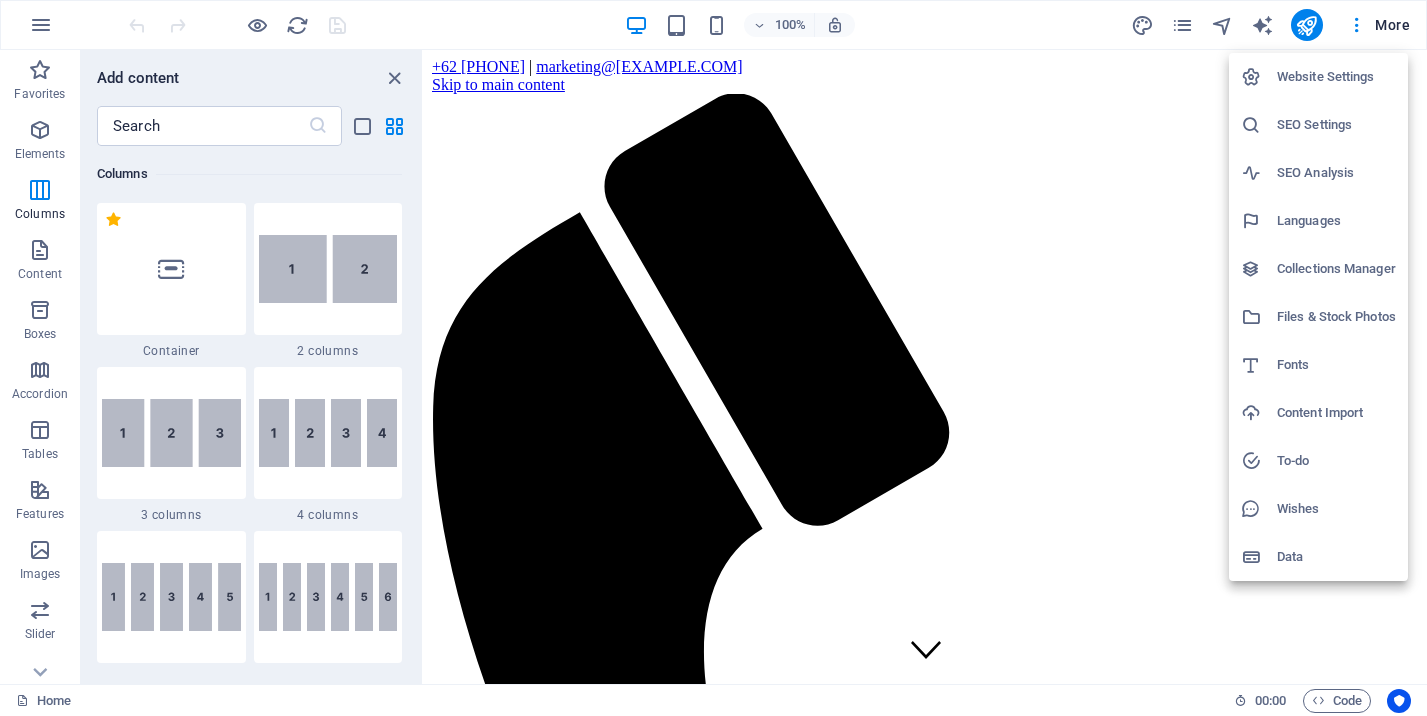 click on "Website Settings" at bounding box center [1336, 77] 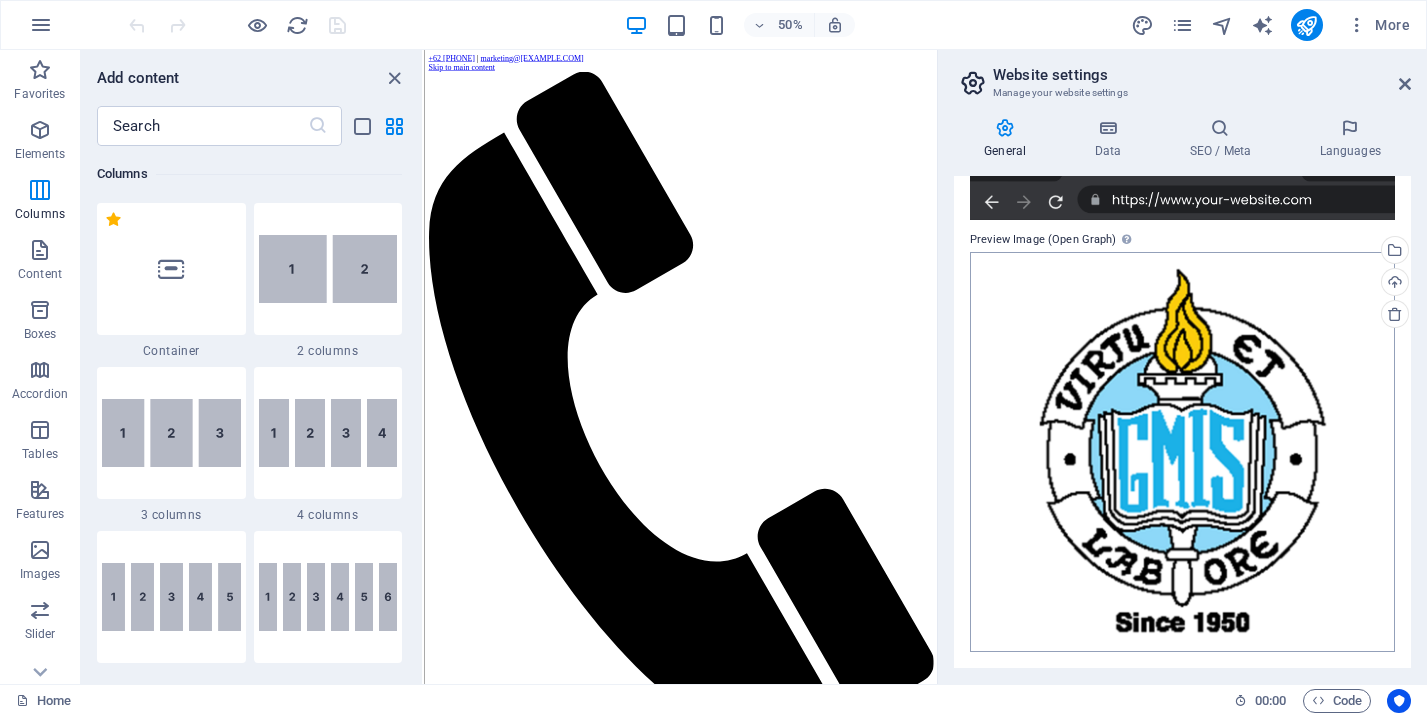 scroll, scrollTop: 0, scrollLeft: 0, axis: both 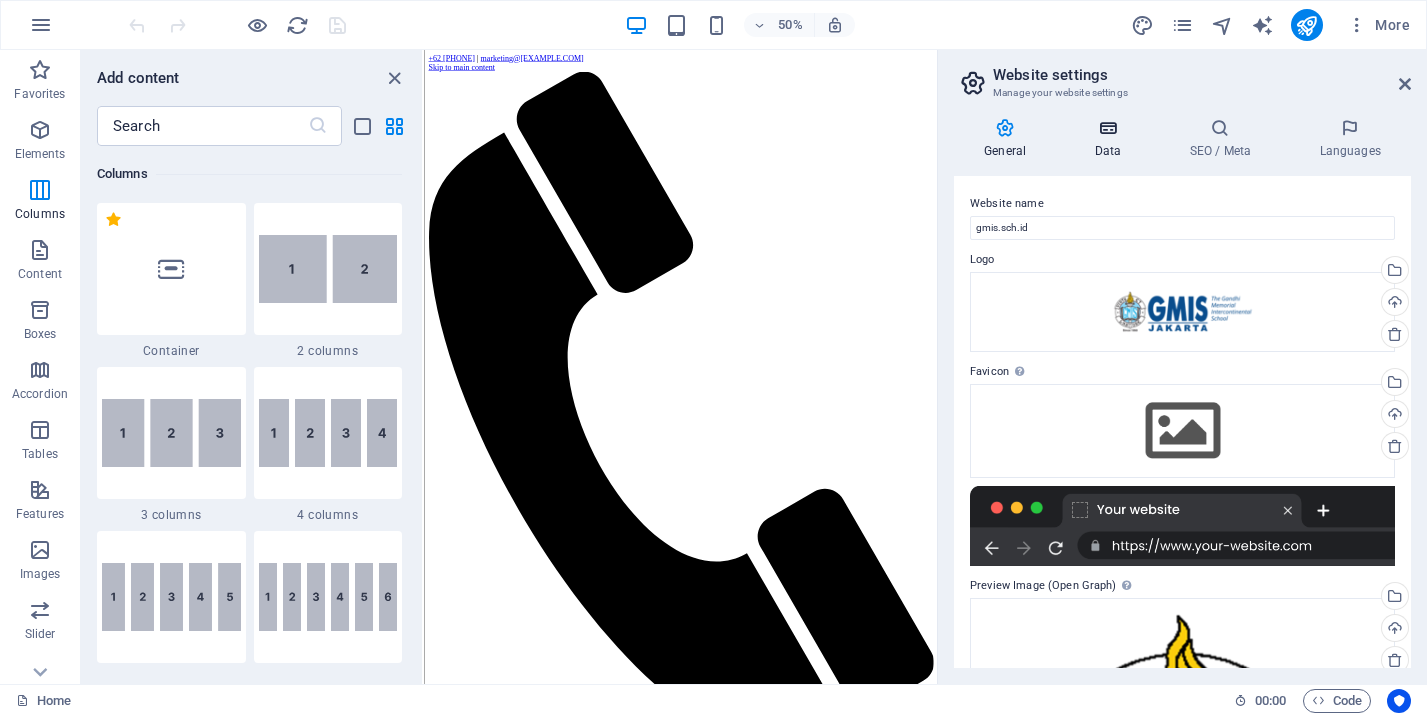click on "Data" at bounding box center [1111, 139] 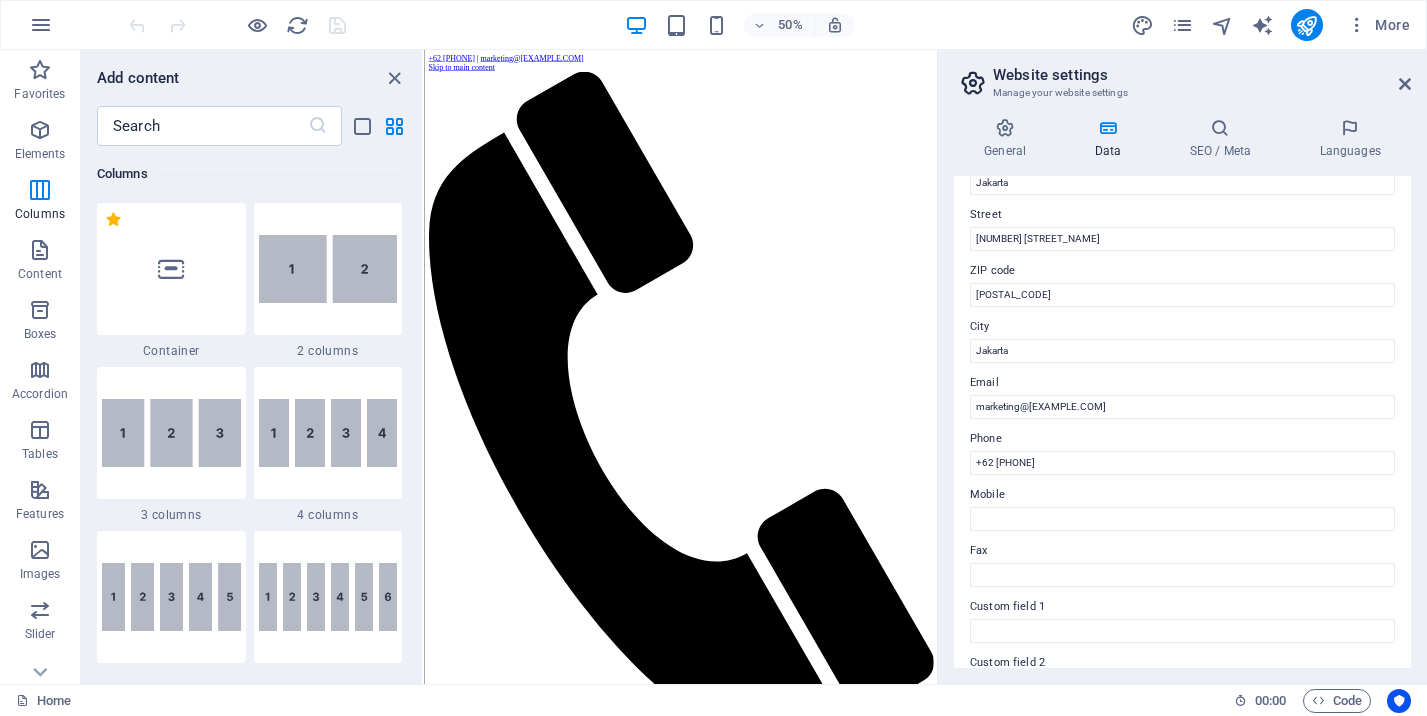 scroll, scrollTop: 0, scrollLeft: 0, axis: both 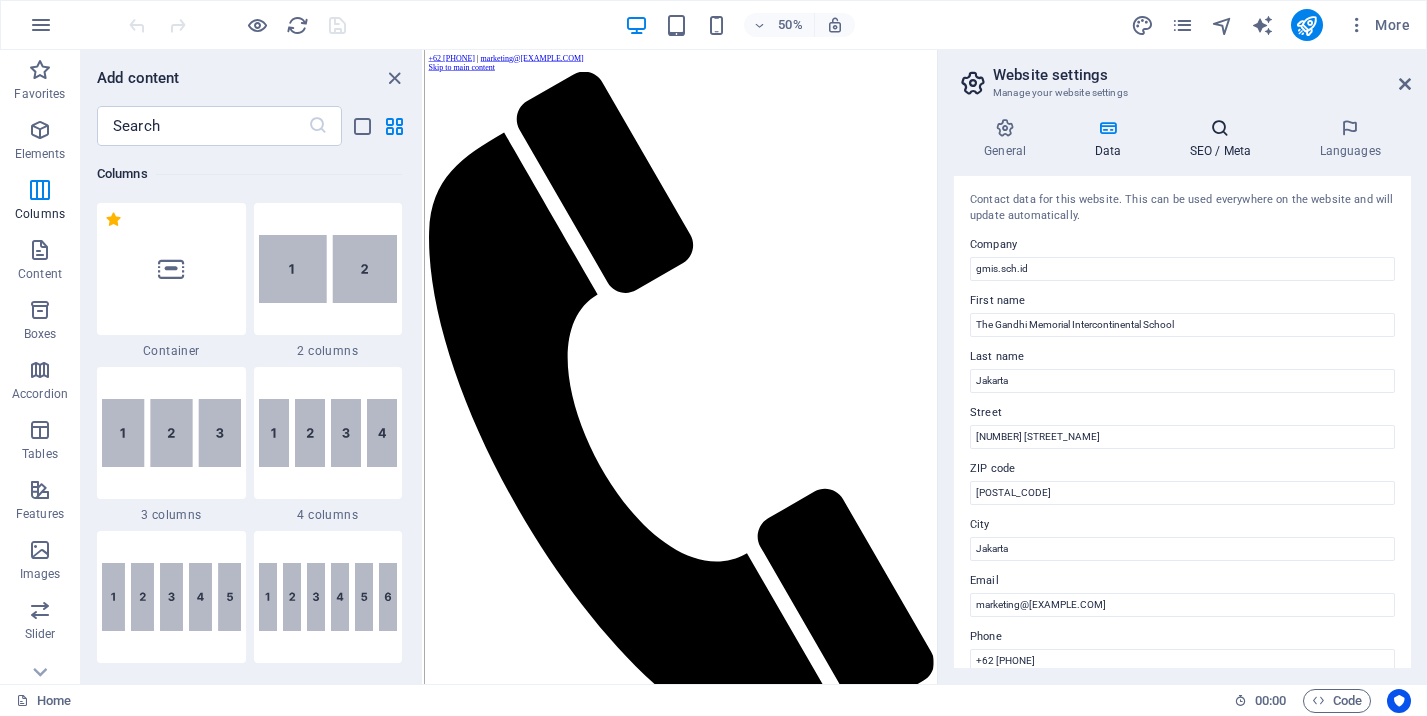 click on "SEO / Meta" at bounding box center (1224, 139) 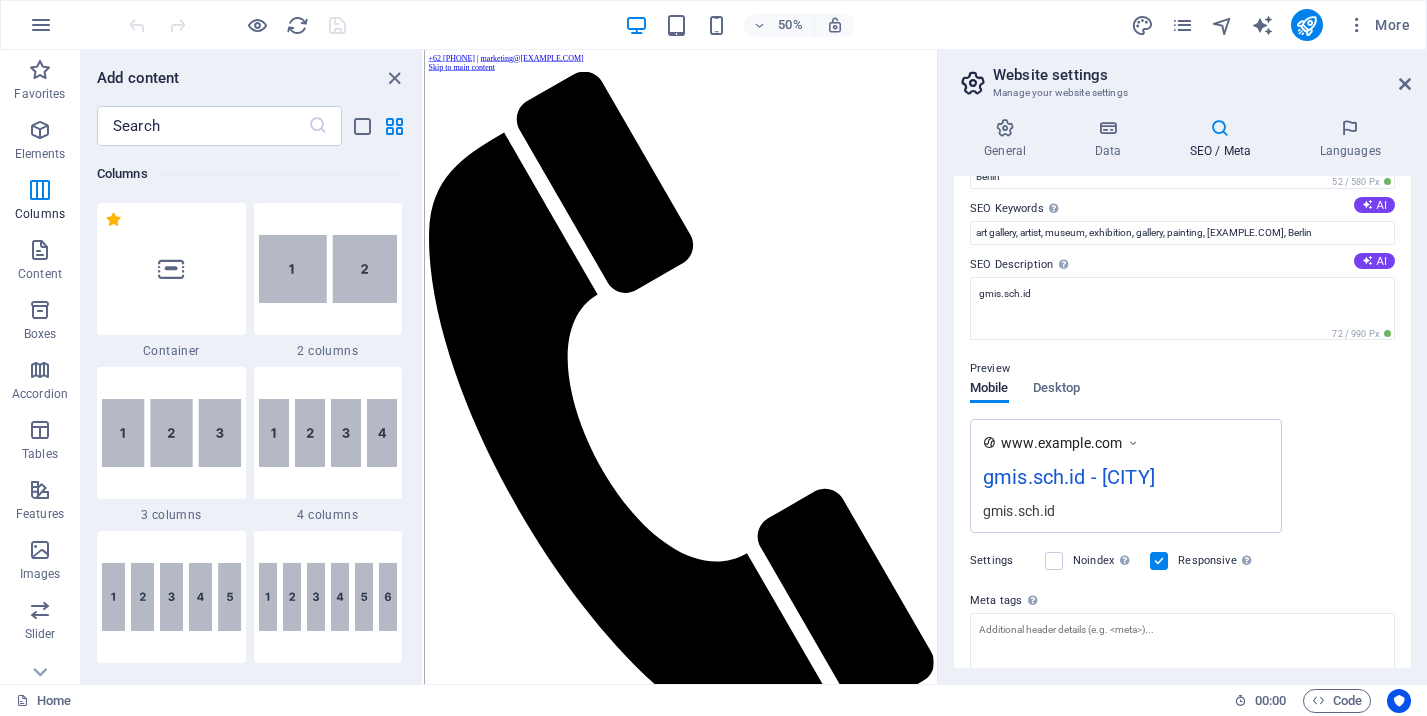 scroll, scrollTop: 244, scrollLeft: 0, axis: vertical 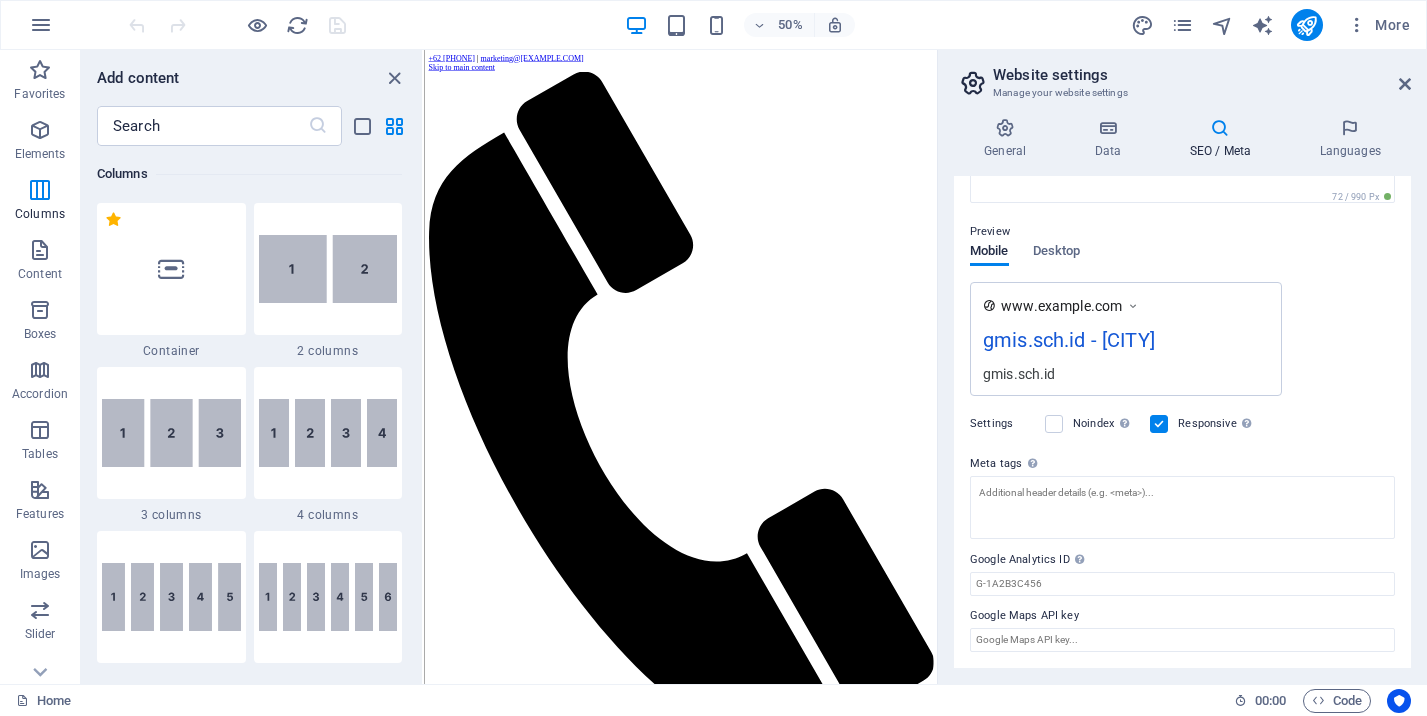 click on "gmis.sch.id - [CITY]" at bounding box center (1126, 344) 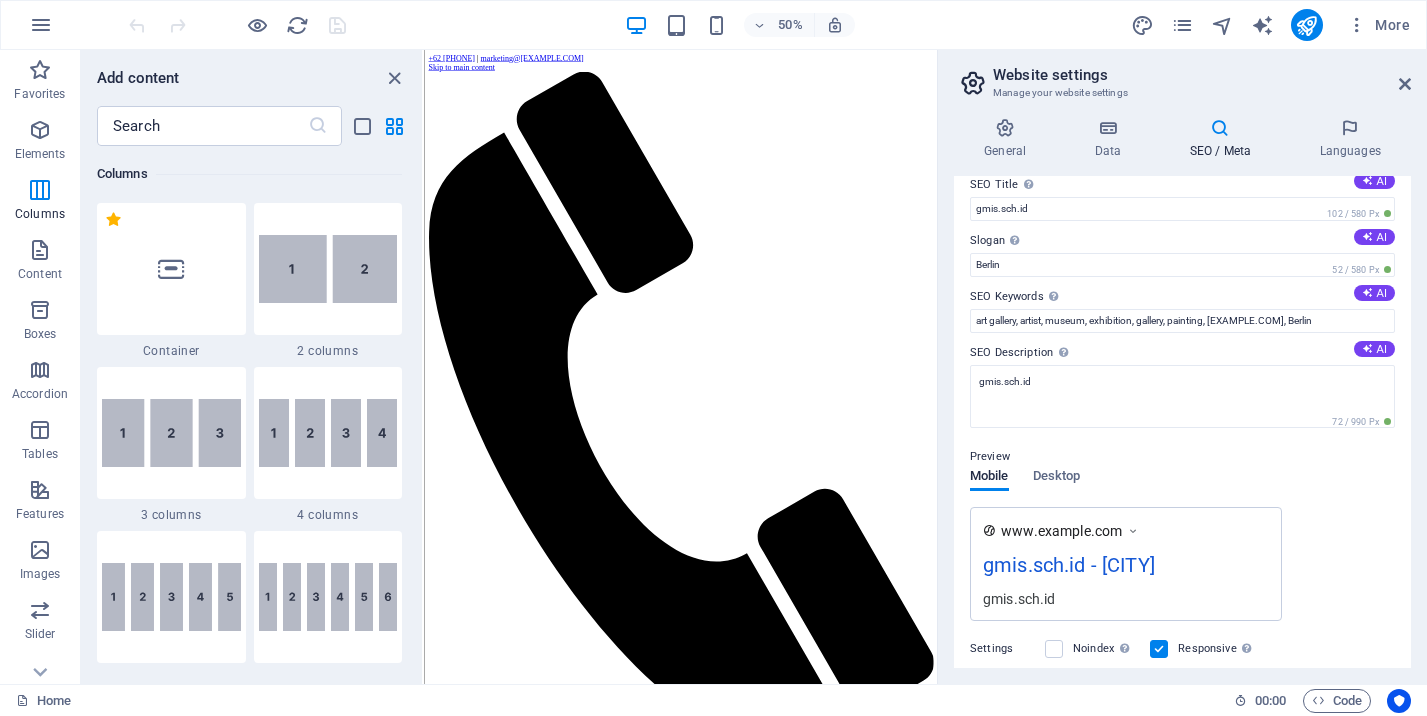 scroll, scrollTop: 0, scrollLeft: 0, axis: both 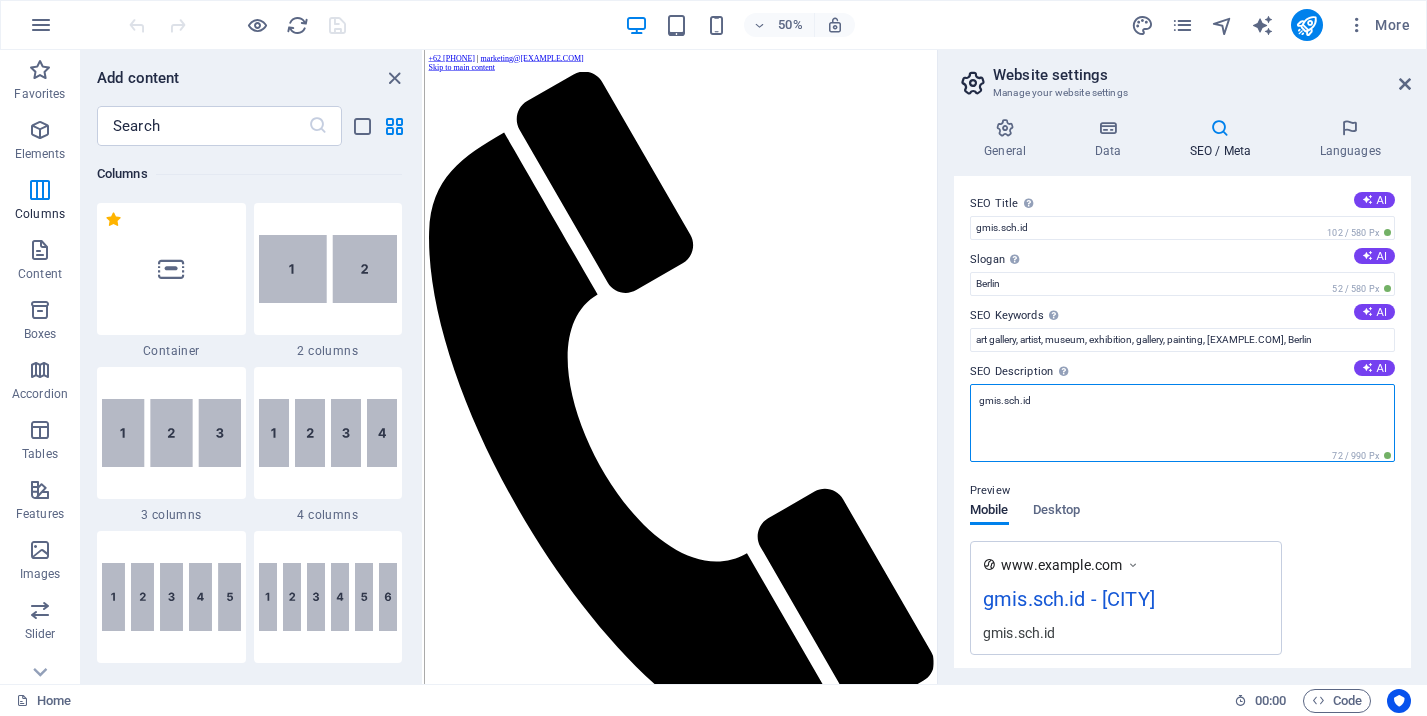 click on "gmis.sch.id" at bounding box center [1182, 423] 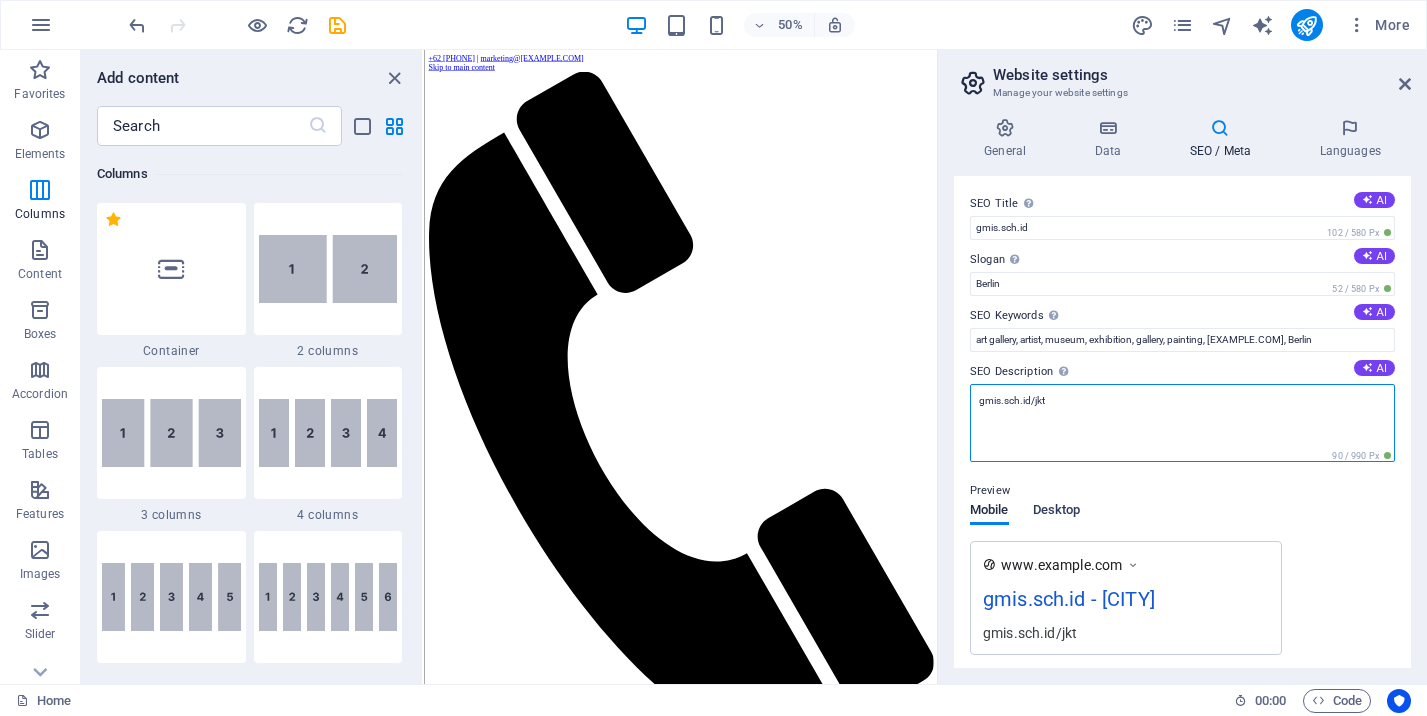 type on "gmis.sch.id/jkt" 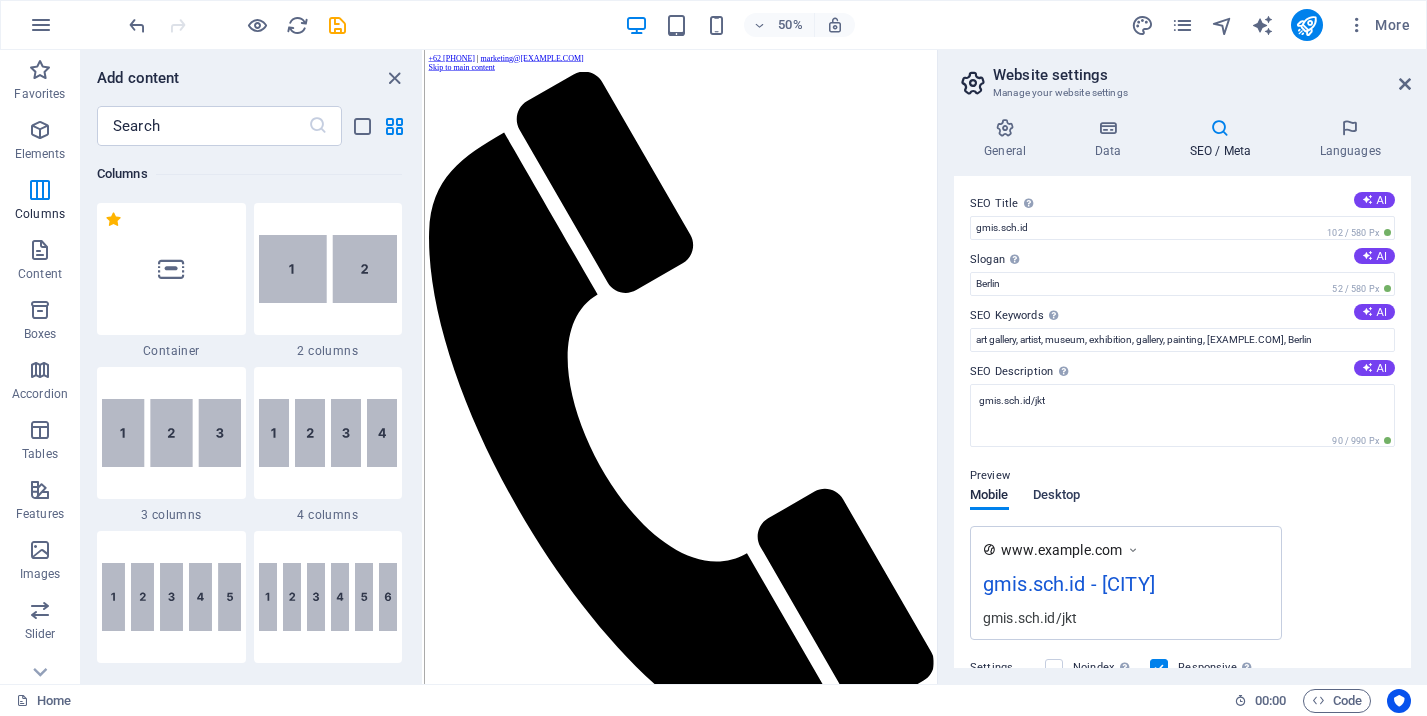 click on "Mobile Desktop" at bounding box center (1025, 507) 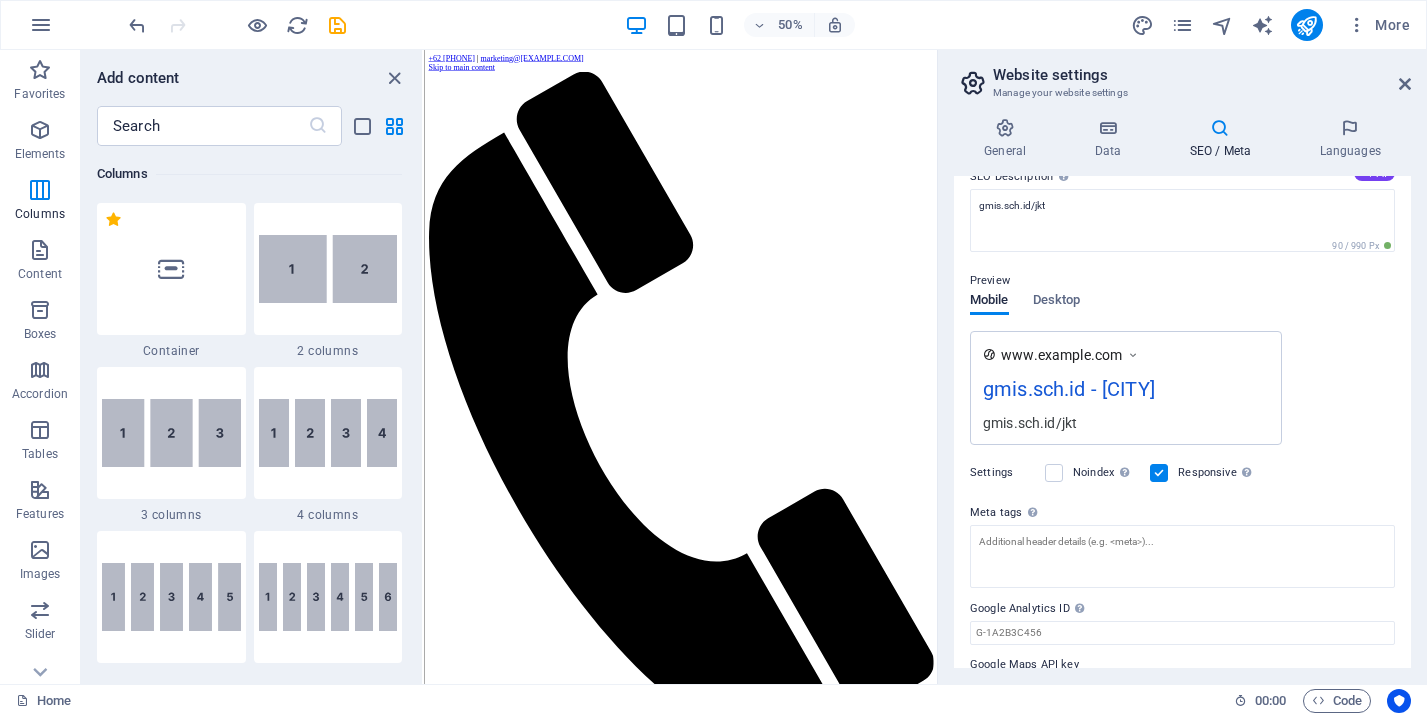 scroll, scrollTop: 244, scrollLeft: 0, axis: vertical 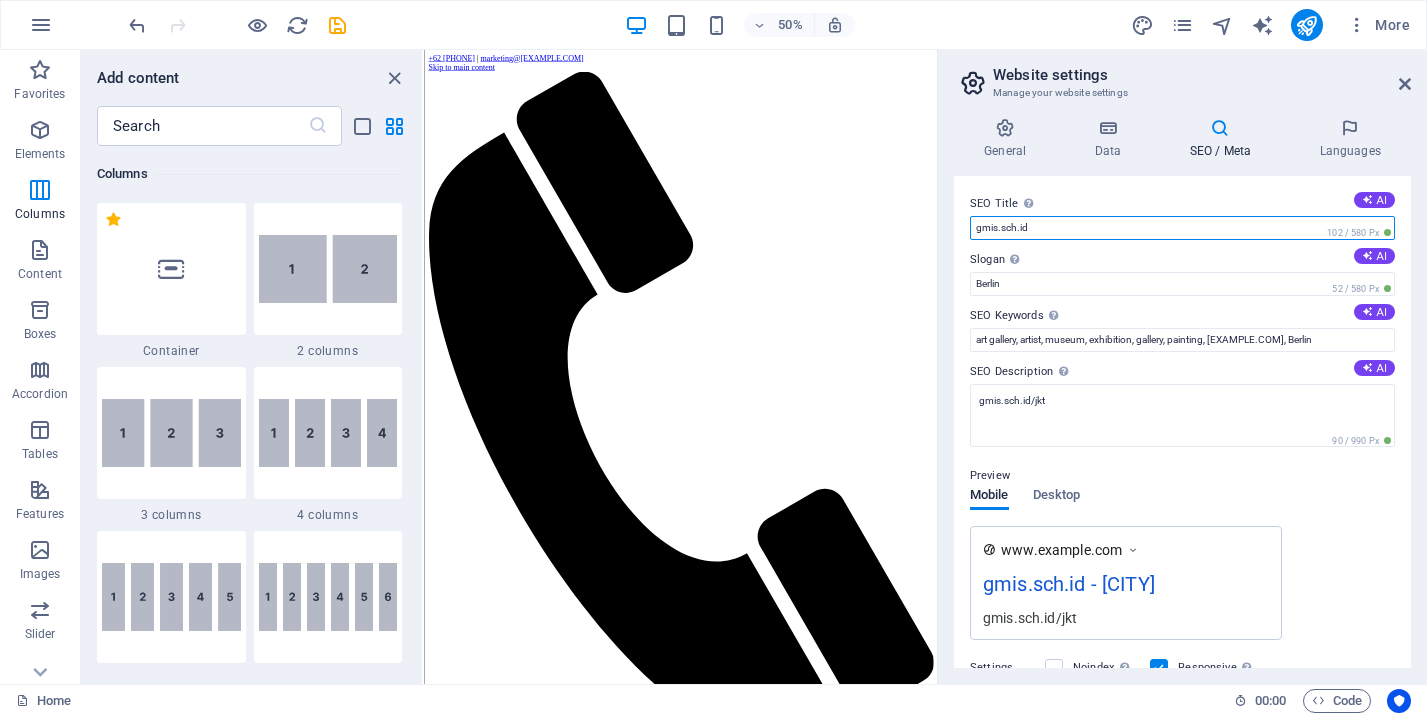 click on "gmis.sch.id" at bounding box center [1182, 228] 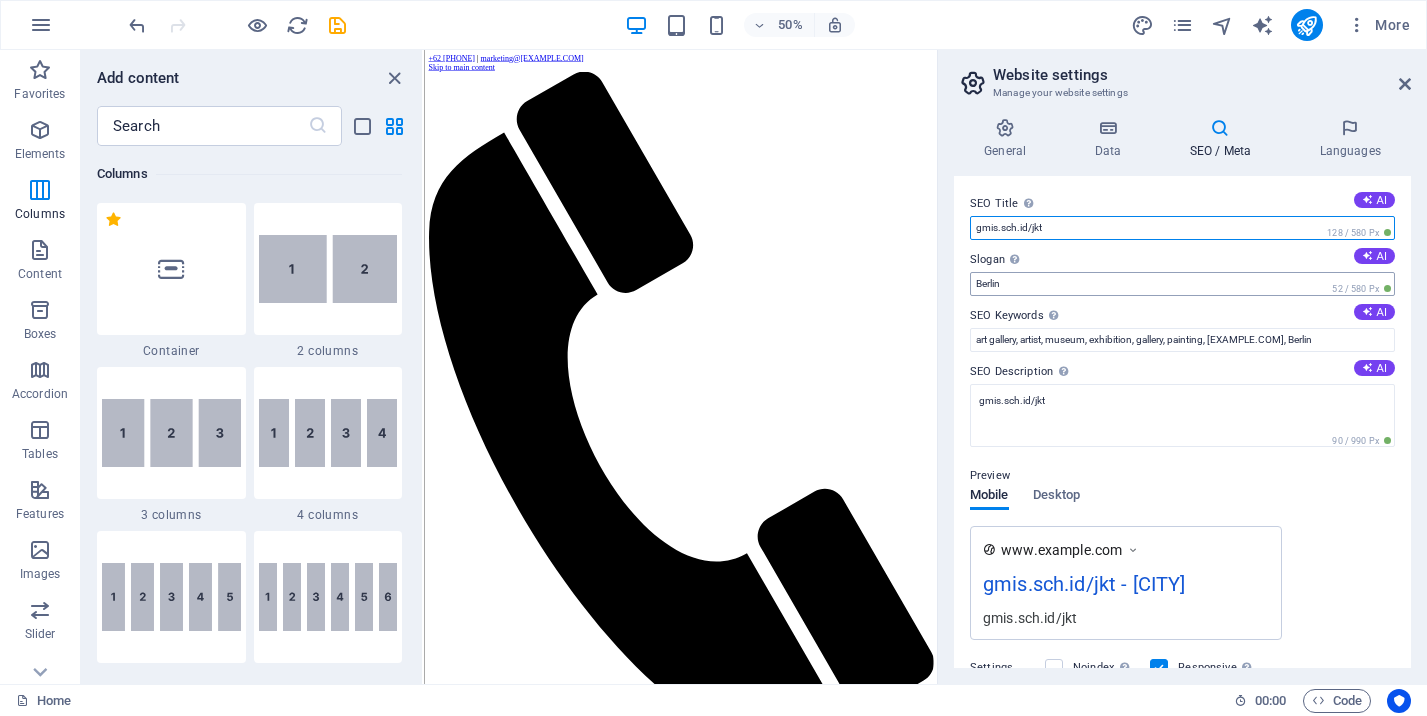 type on "gmis.sch.id/jkt" 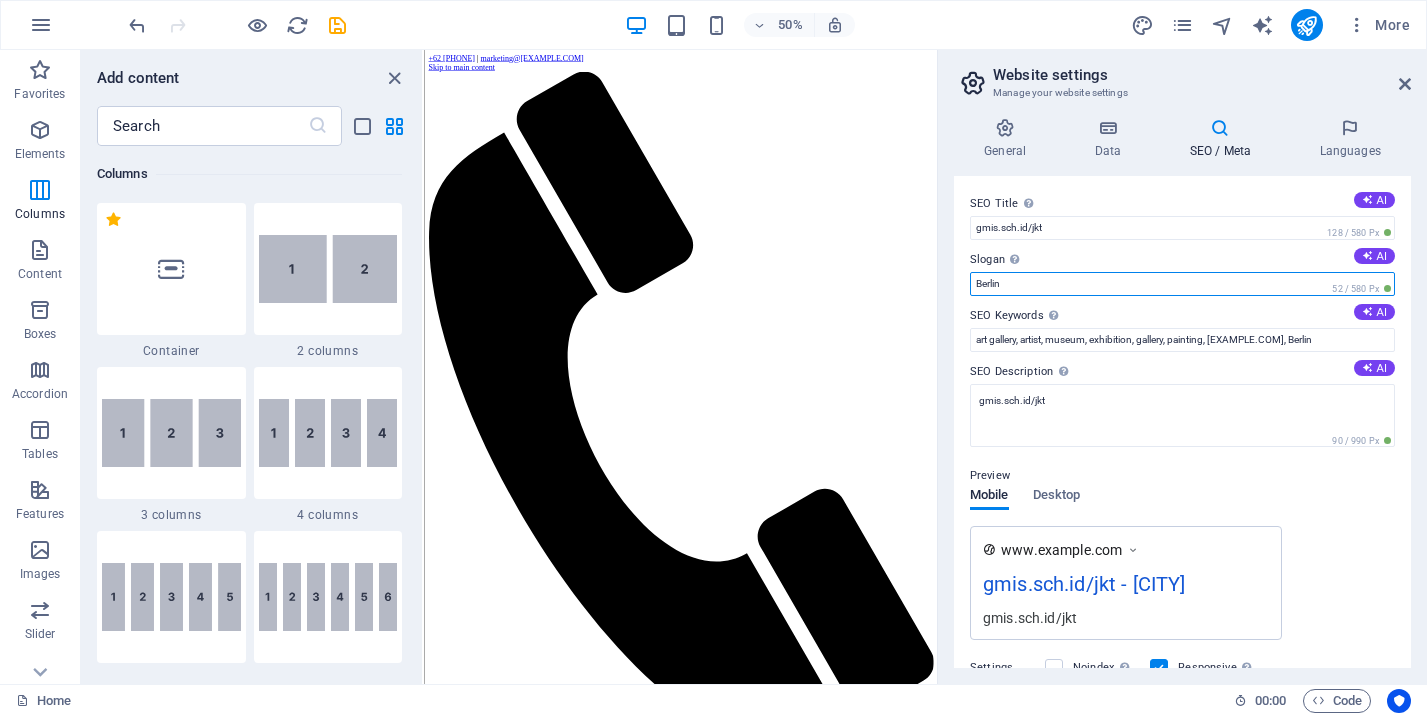click on "Berlin" at bounding box center (1182, 284) 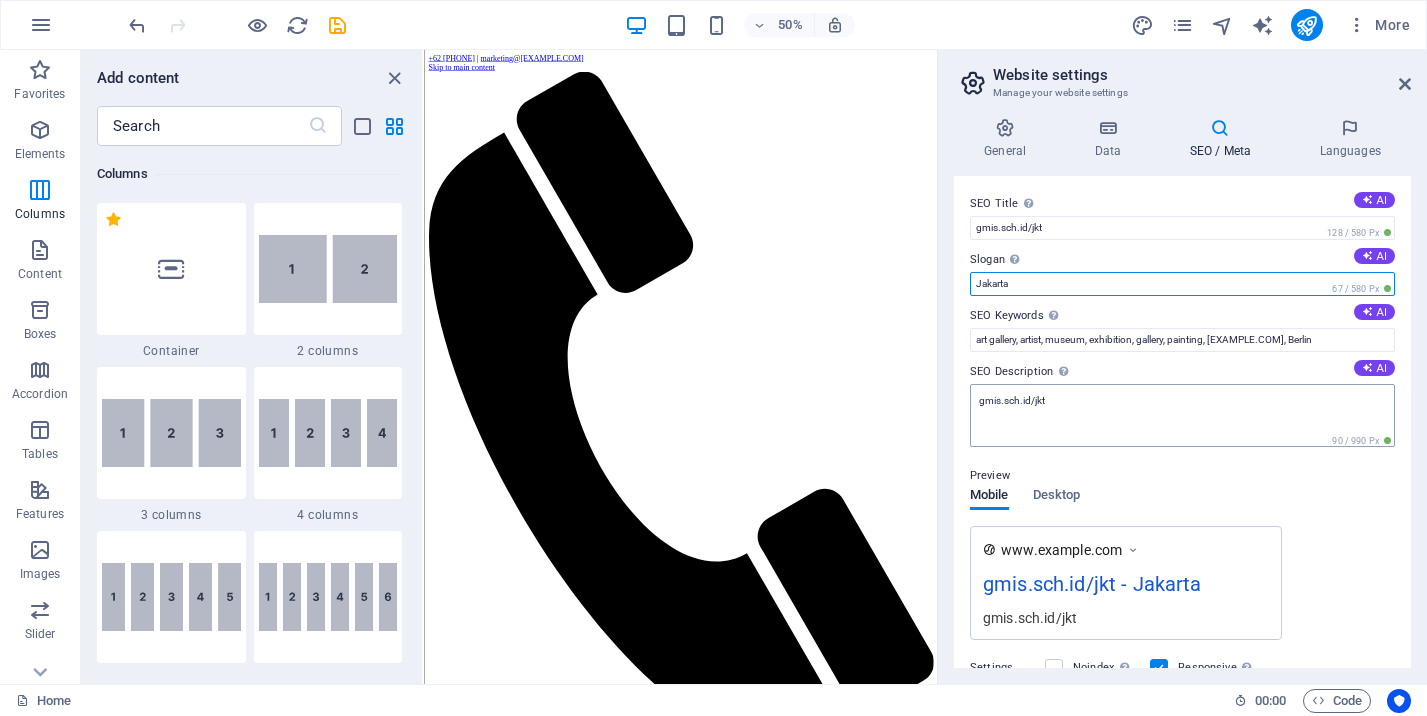 type on "Jakarta" 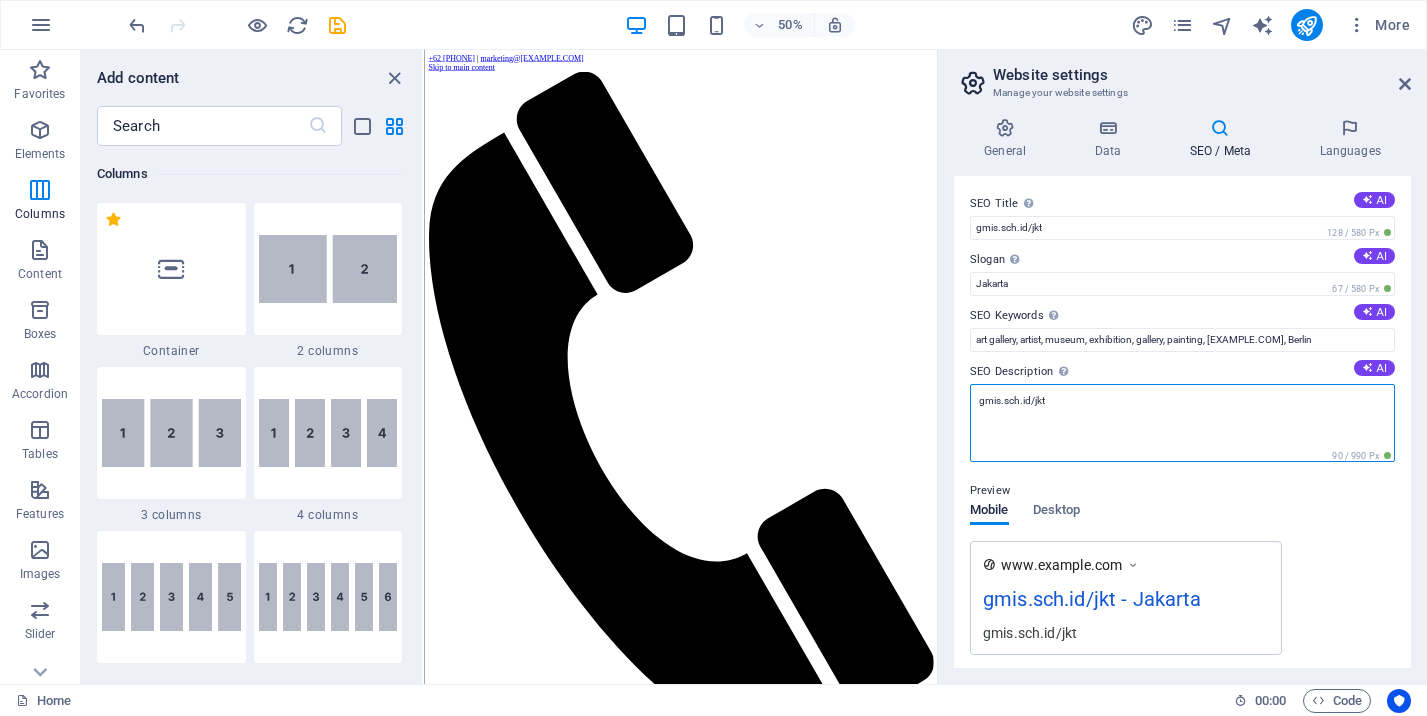 click on "gmis.sch.id/jkt" at bounding box center (1182, 423) 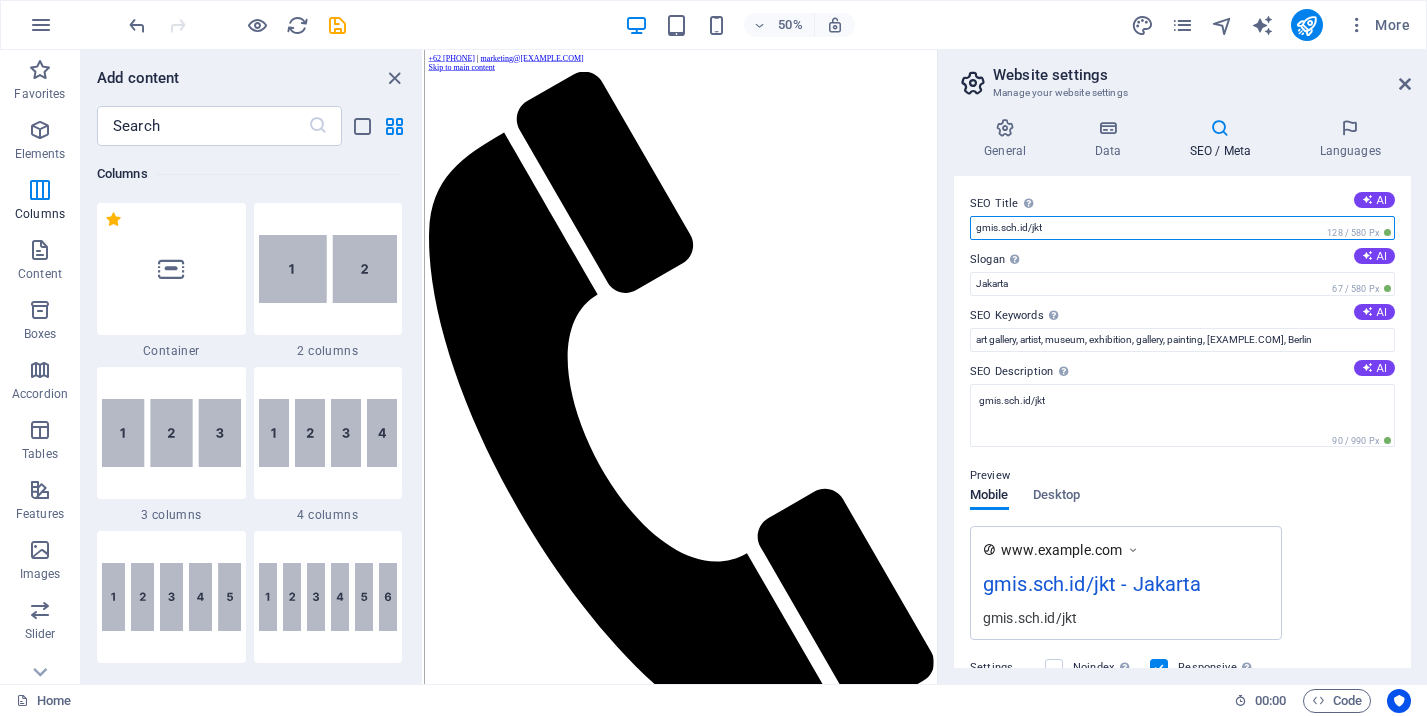 click on "gmis.sch.id/jkt" at bounding box center [1182, 228] 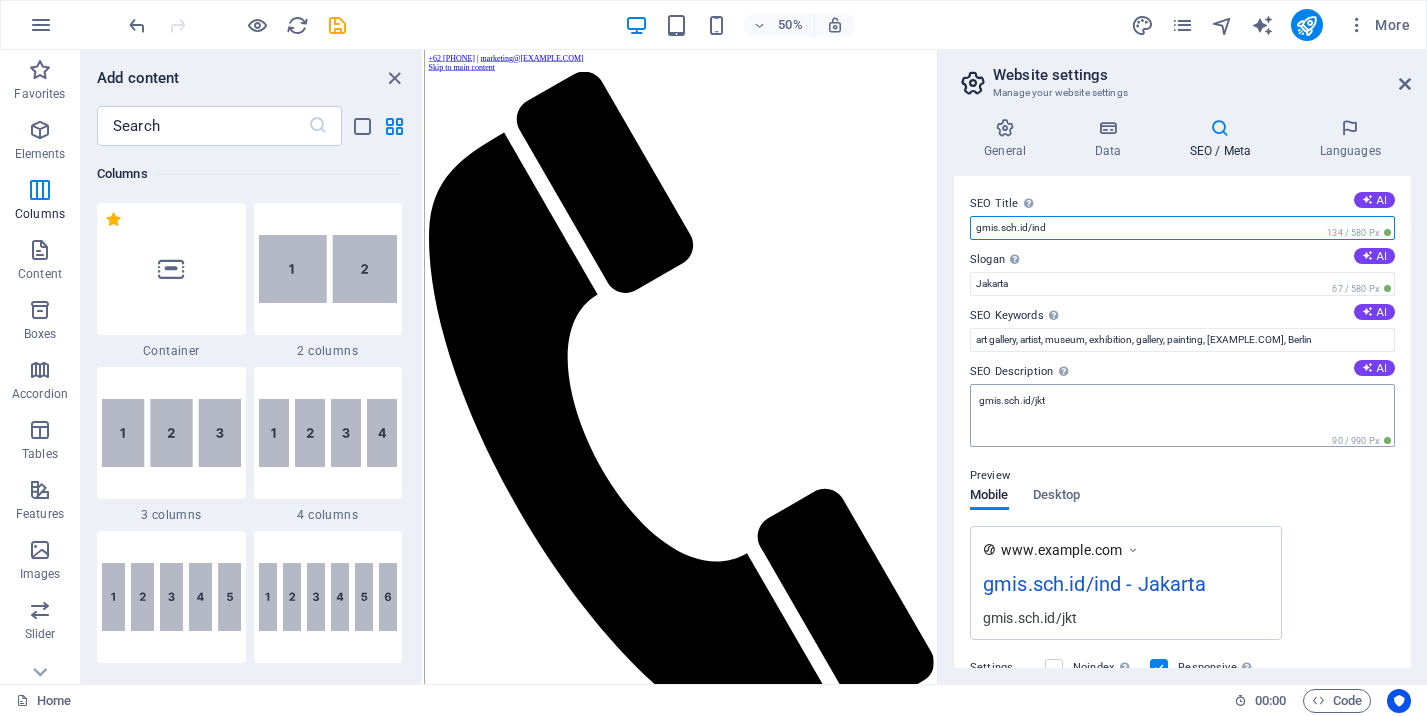 type on "gmis.sch.id/ind" 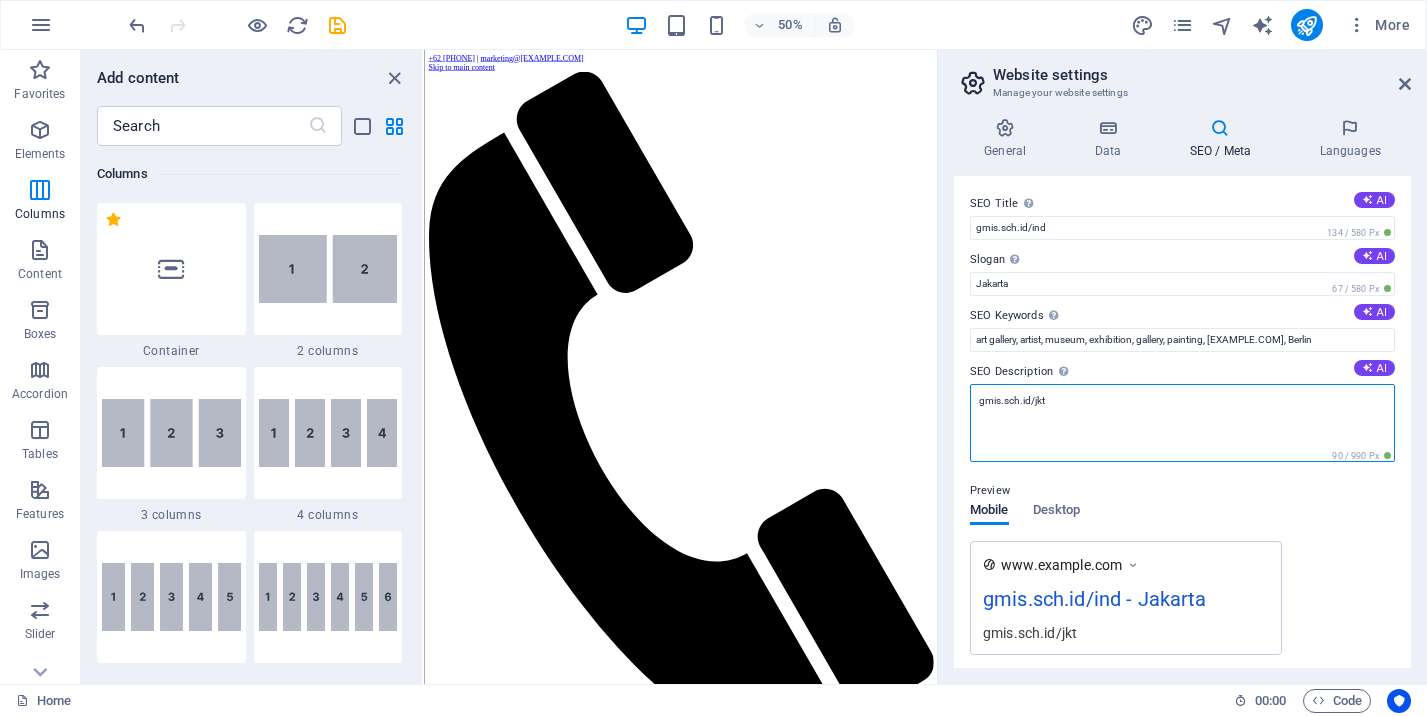 click on "gmis.sch.id/jkt" at bounding box center [1182, 423] 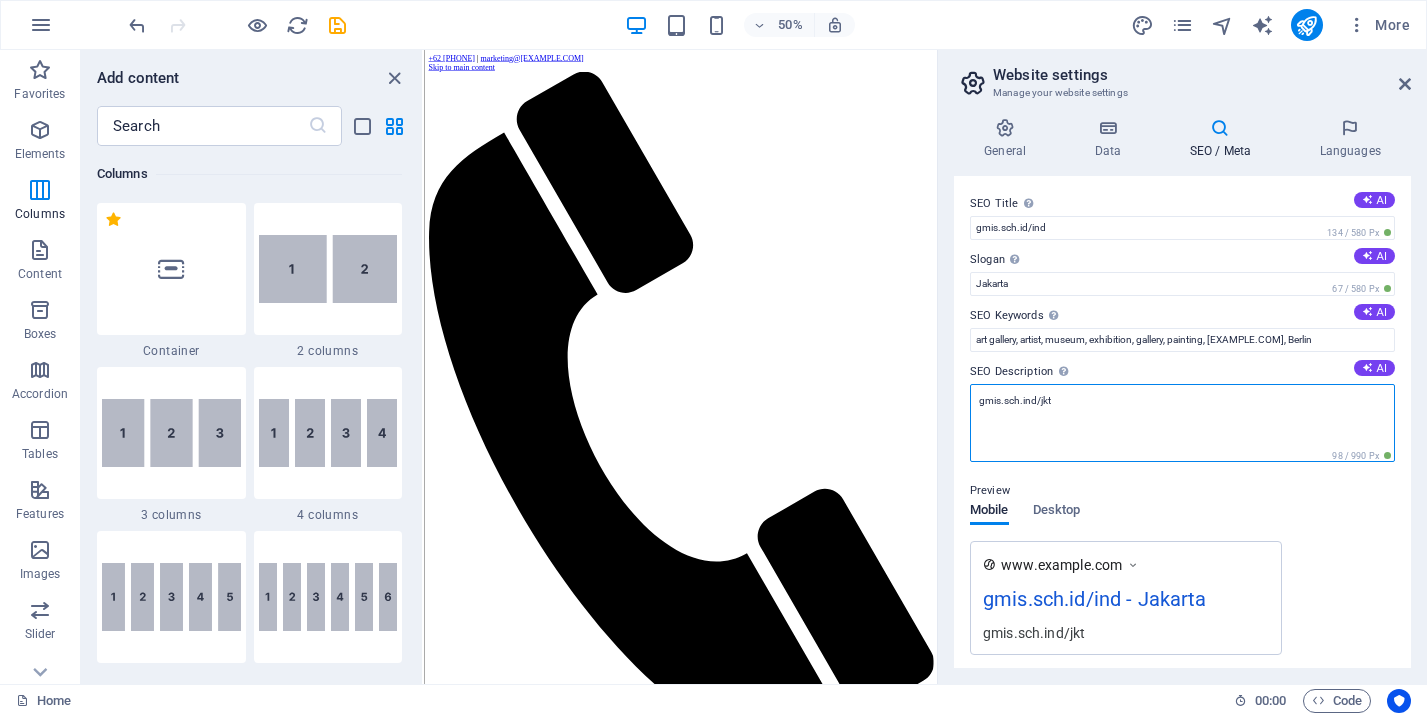 click on "gmis.sch.ind/jkt" at bounding box center (1182, 423) 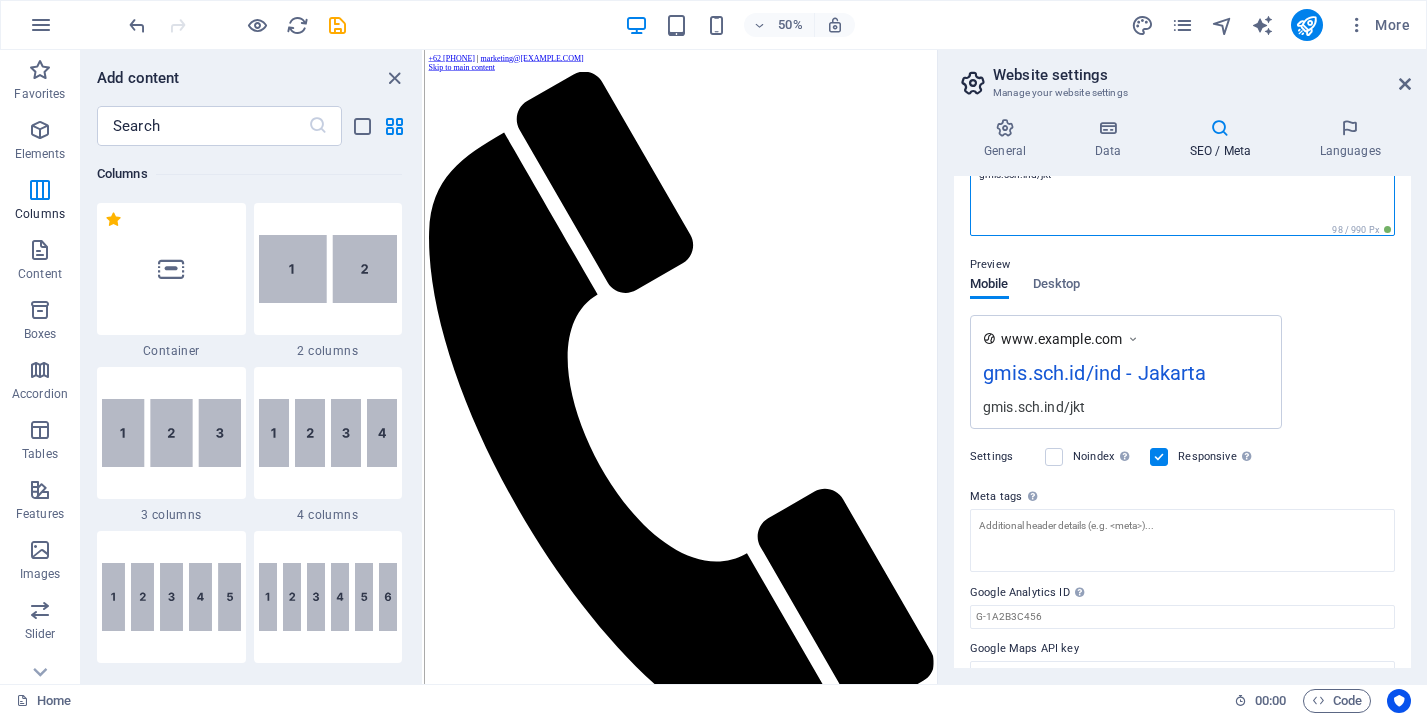 scroll, scrollTop: 259, scrollLeft: 0, axis: vertical 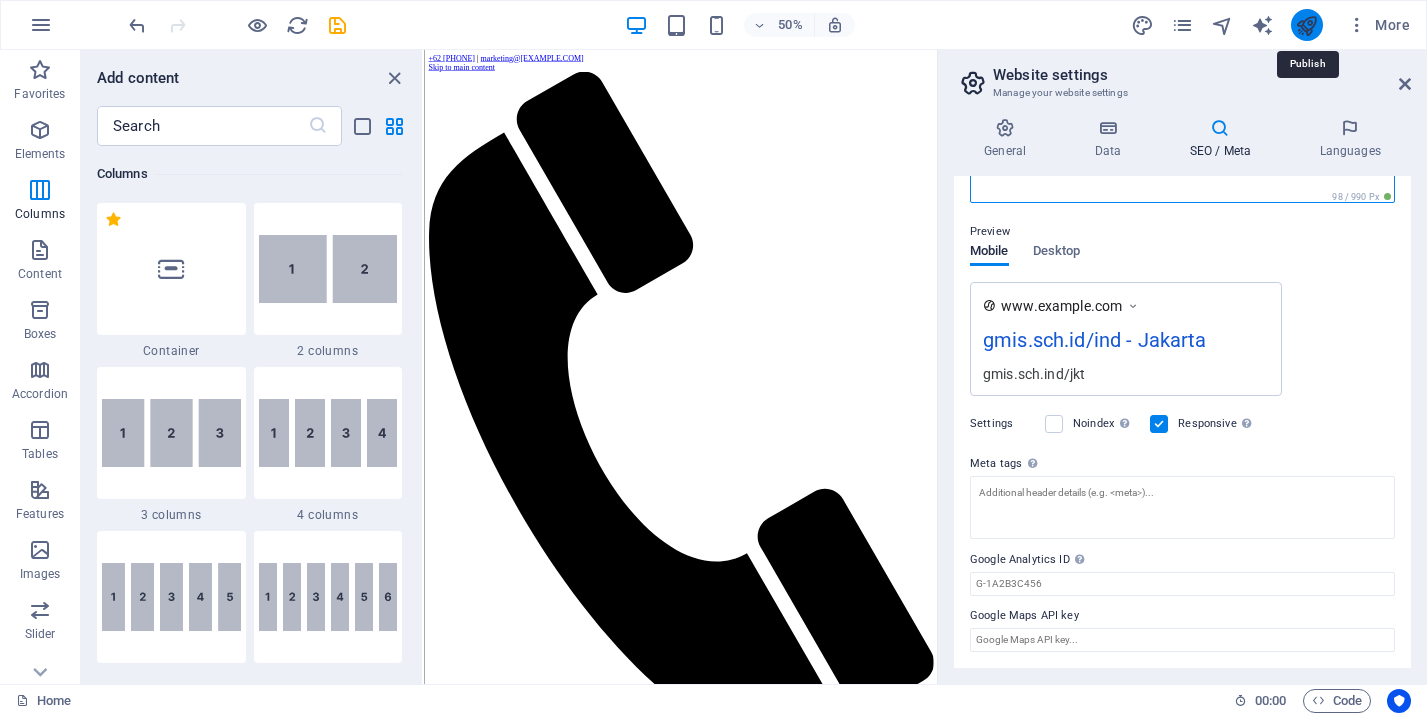 type on "gmis.sch.ind/jkt" 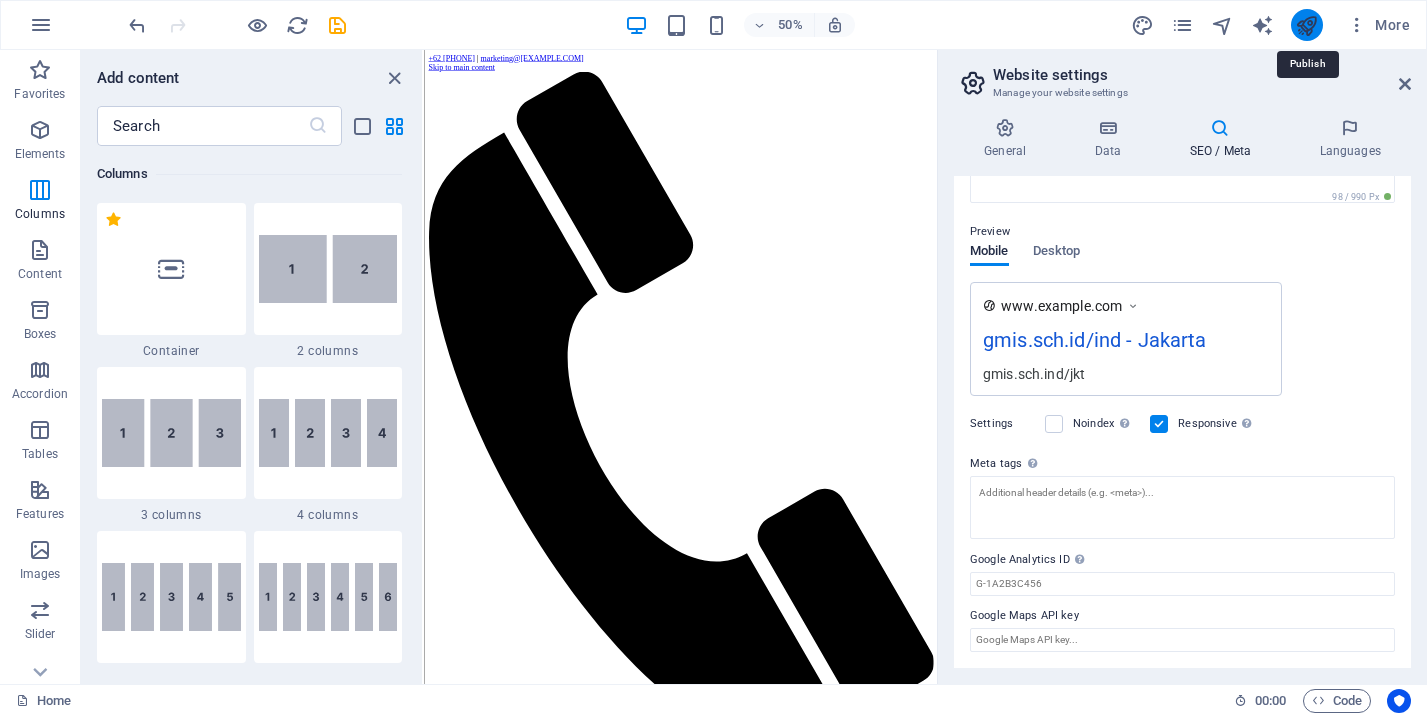 click at bounding box center (1306, 25) 